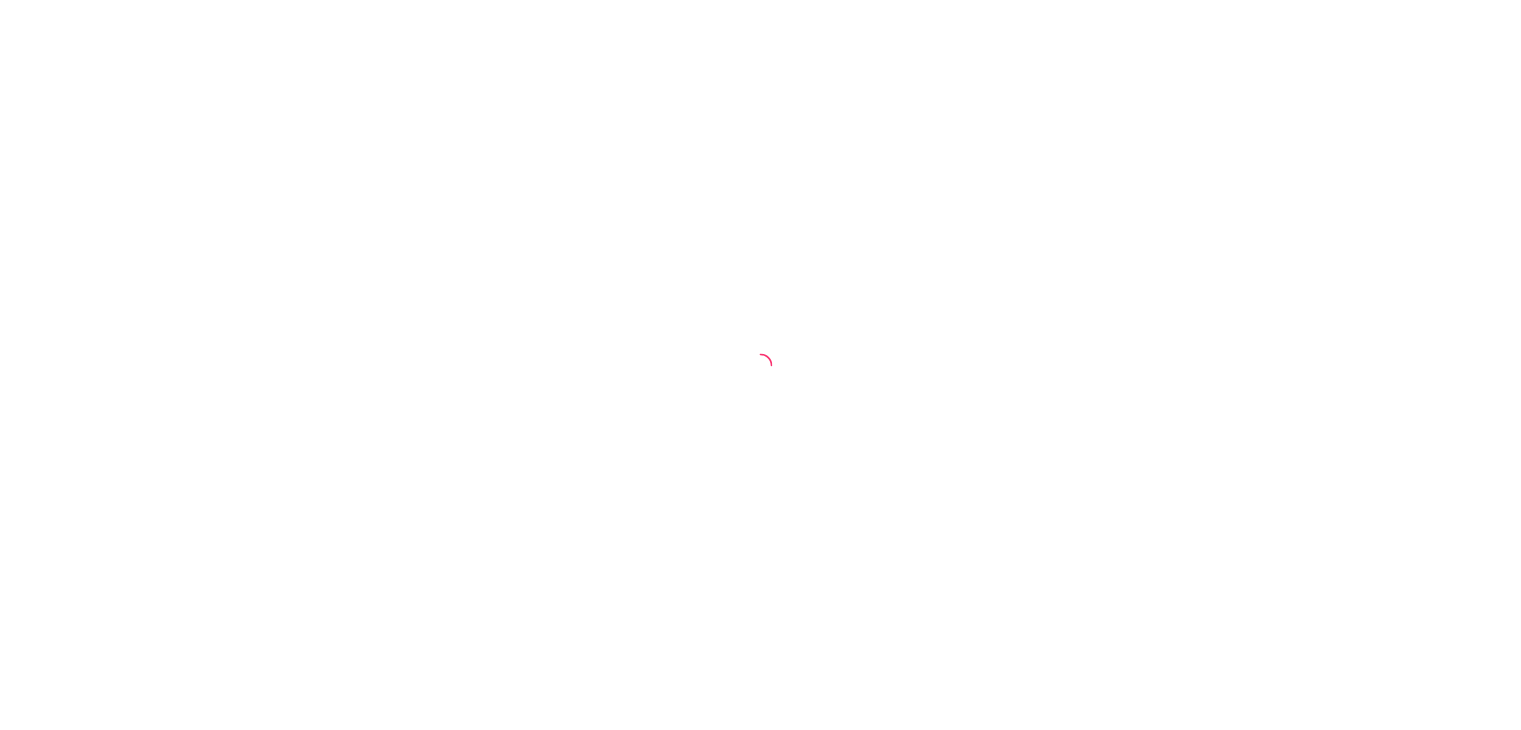 scroll, scrollTop: 0, scrollLeft: 0, axis: both 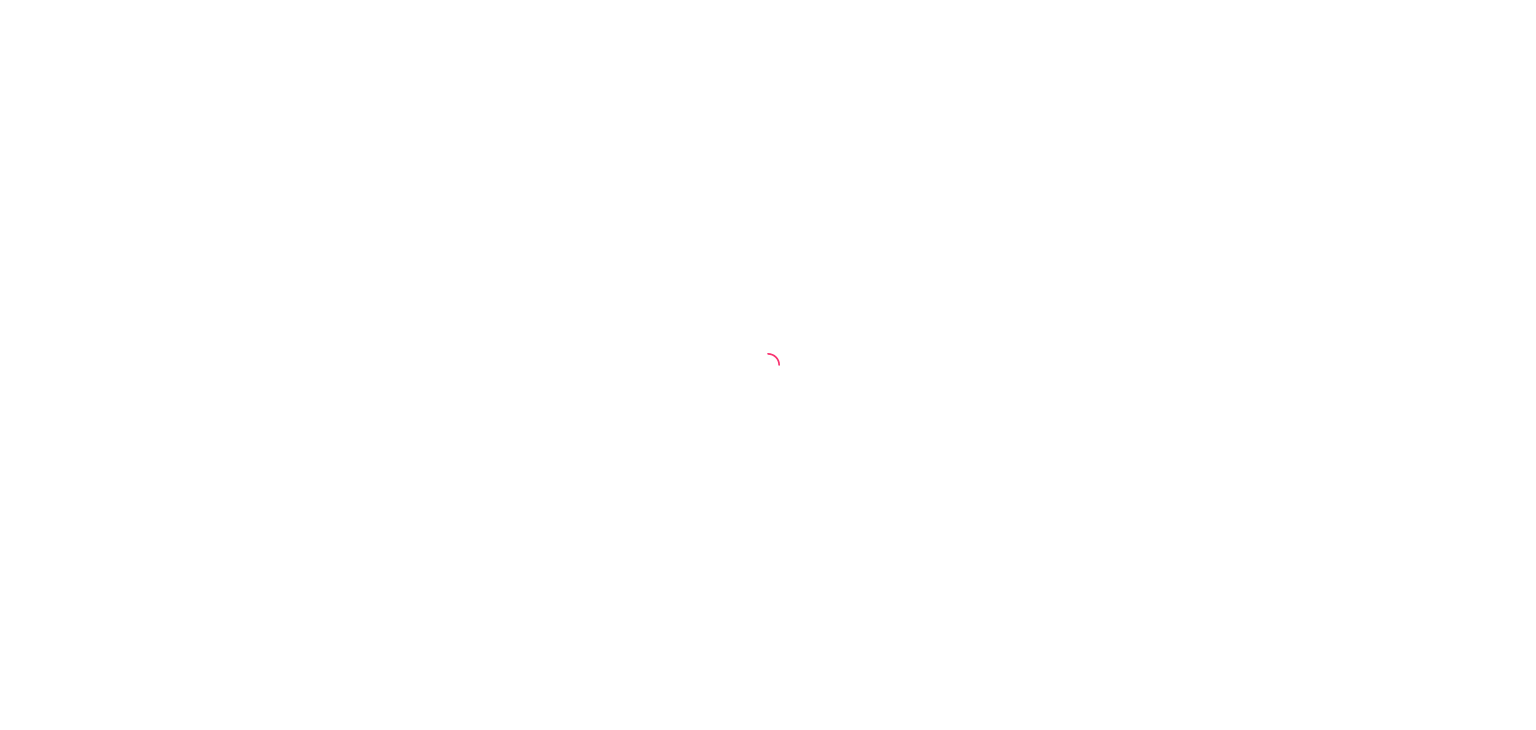 select on "ALL" 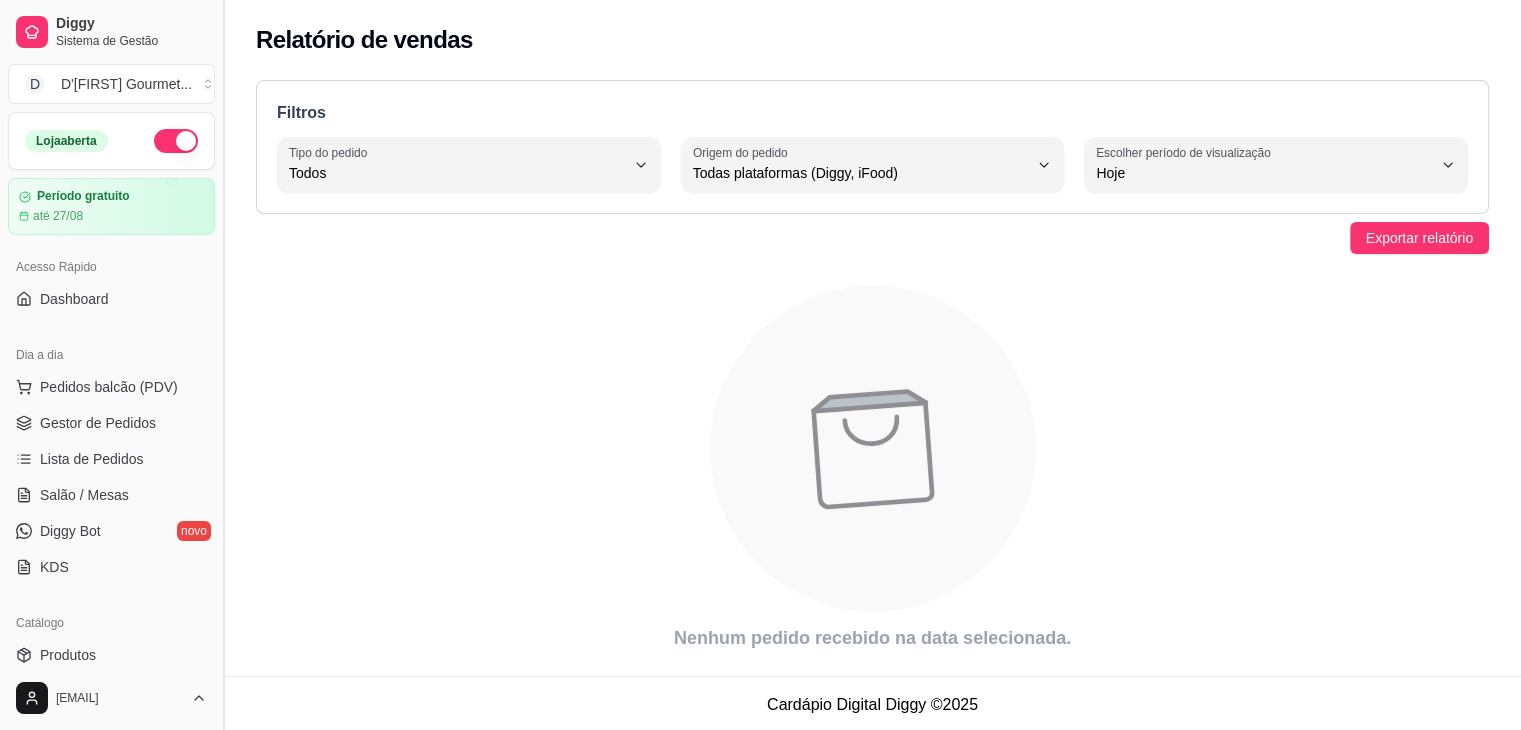 click at bounding box center [223, 365] 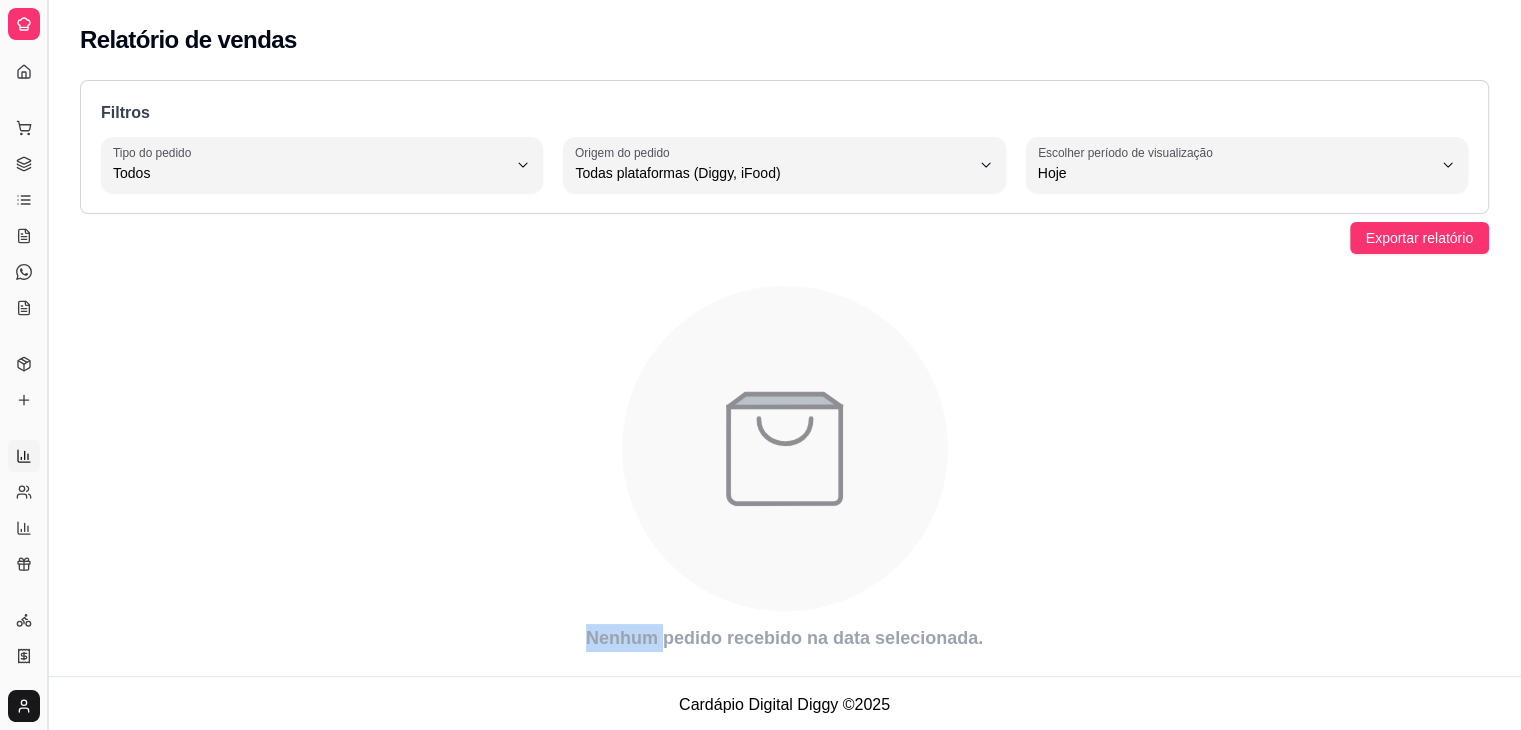 click 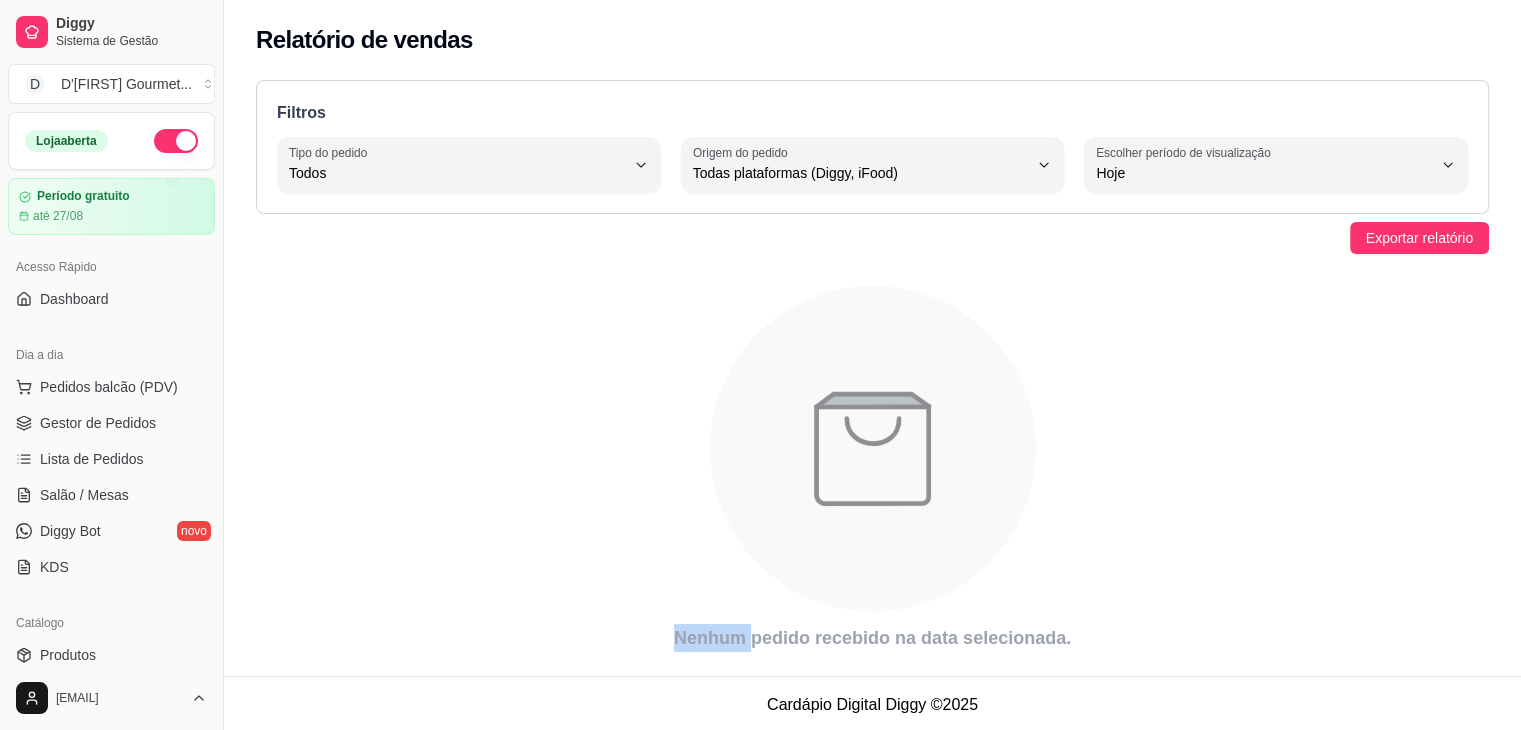 click on "Loja  aberta Período gratuito até 27/08 Acesso Rápido Dashboard Dia a dia Pedidos balcão (PDV) Gestor de Pedidos Lista de Pedidos Salão / Mesas Diggy Bot novo KDS Catálogo Produtos Complementos Relatórios Relatórios de vendas Relatório de clientes Relatório de mesas Relatório de fidelidade novo Gerenciar Entregadores novo Nota Fiscal (NFC-e) Controle de caixa Controle de fiado Cupons Clientes Estoque Configurações Diggy Planos Precisa de ajuda?" at bounding box center [111, 389] 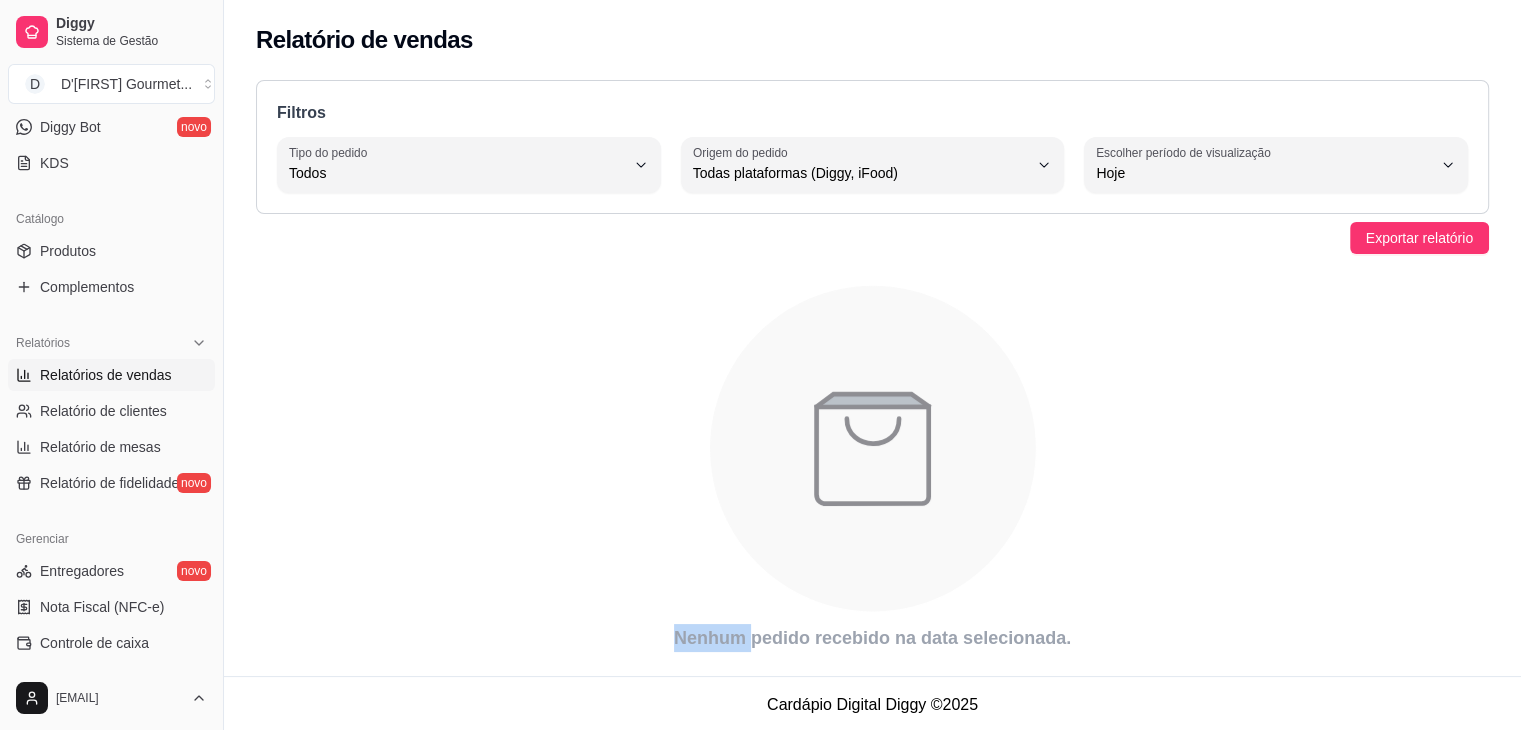 scroll, scrollTop: 413, scrollLeft: 0, axis: vertical 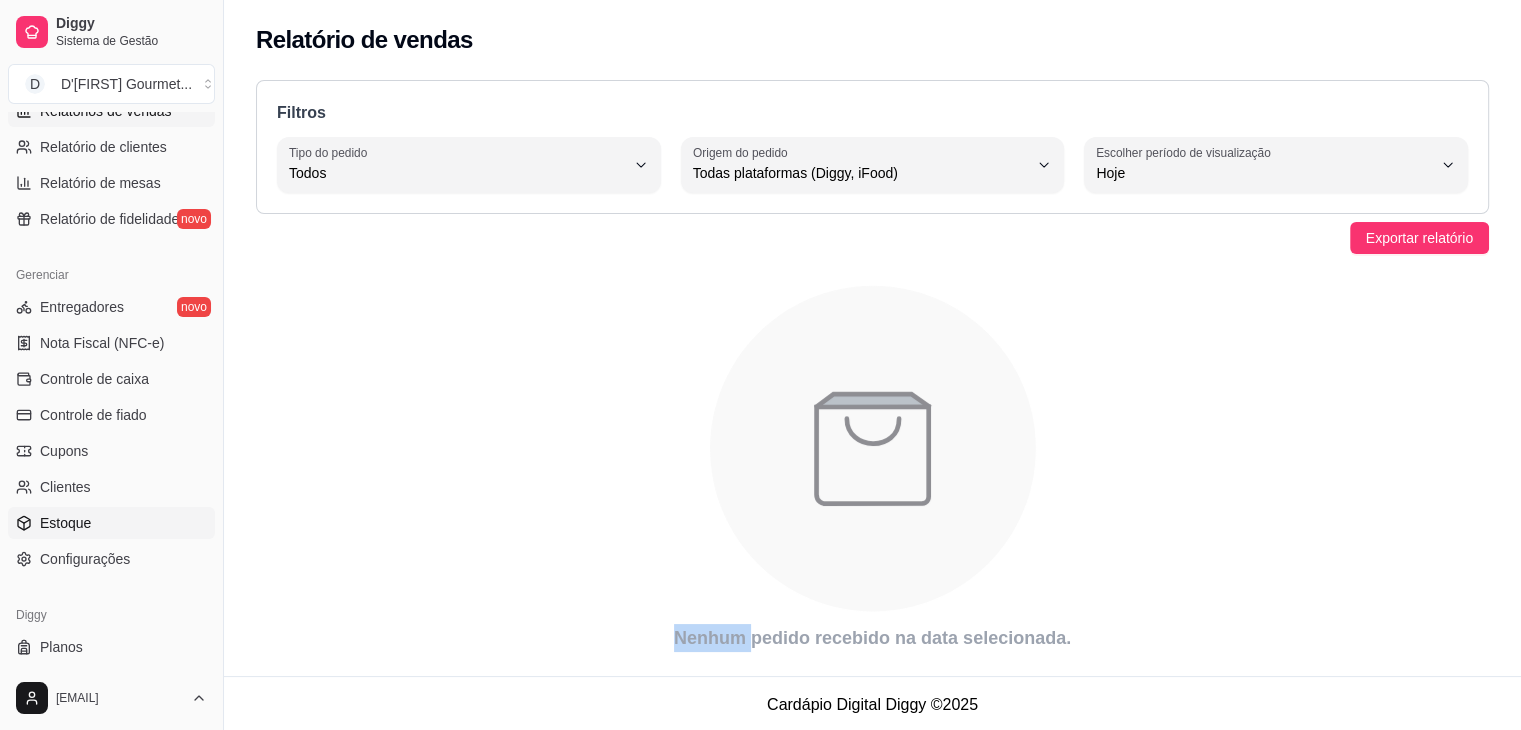 click on "Estoque" at bounding box center (65, 523) 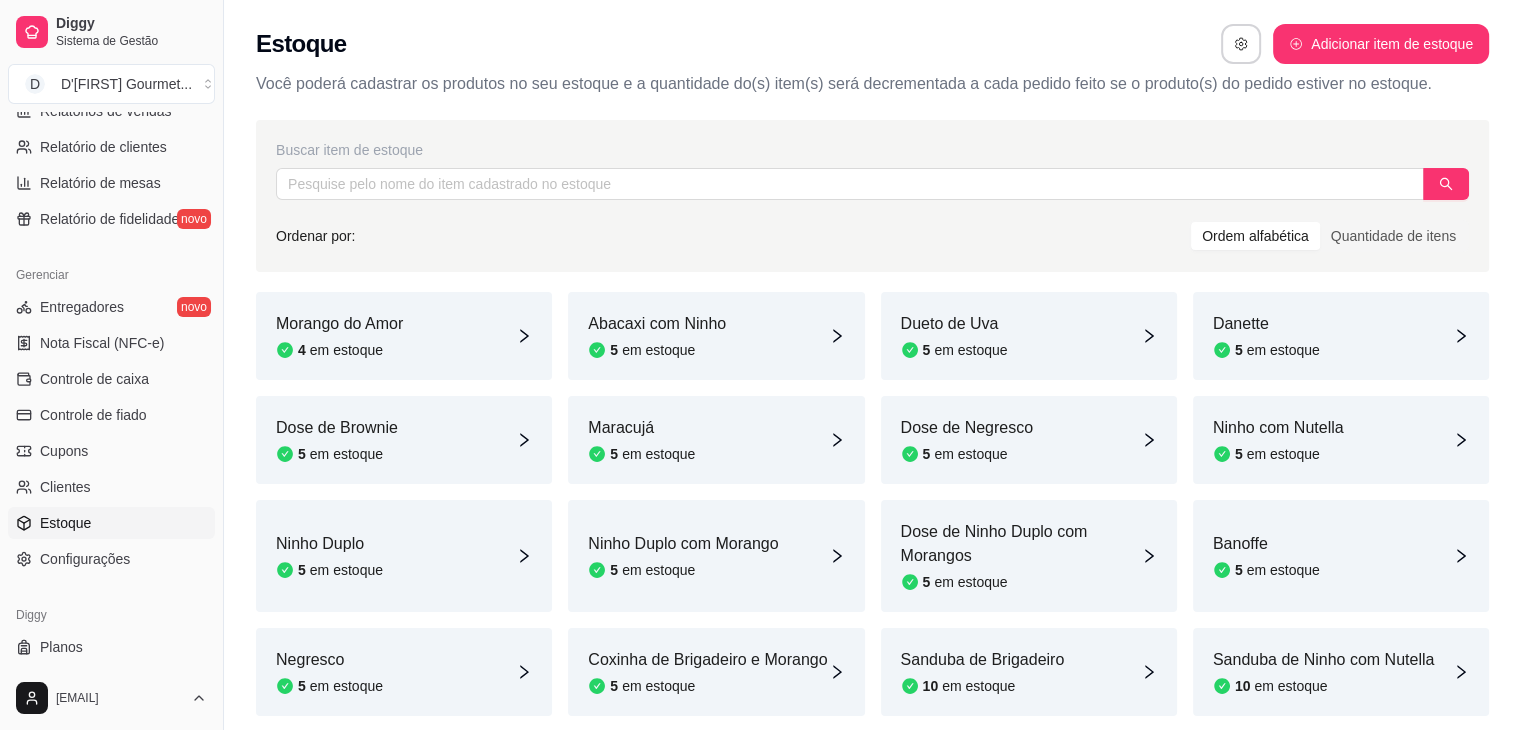 click on "Morango do Amor 4 em estoque" at bounding box center (404, 336) 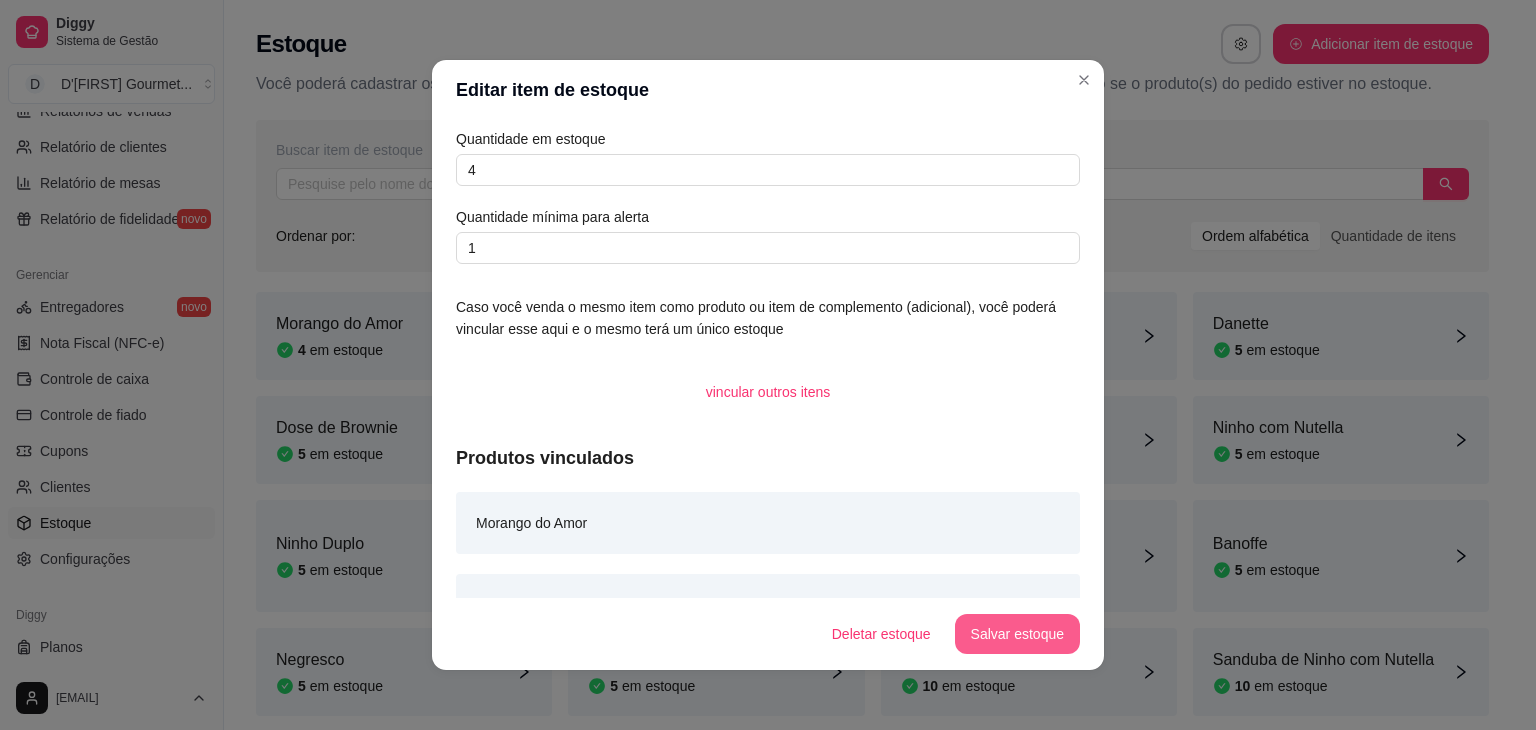 click on "Salvar estoque" at bounding box center [1017, 634] 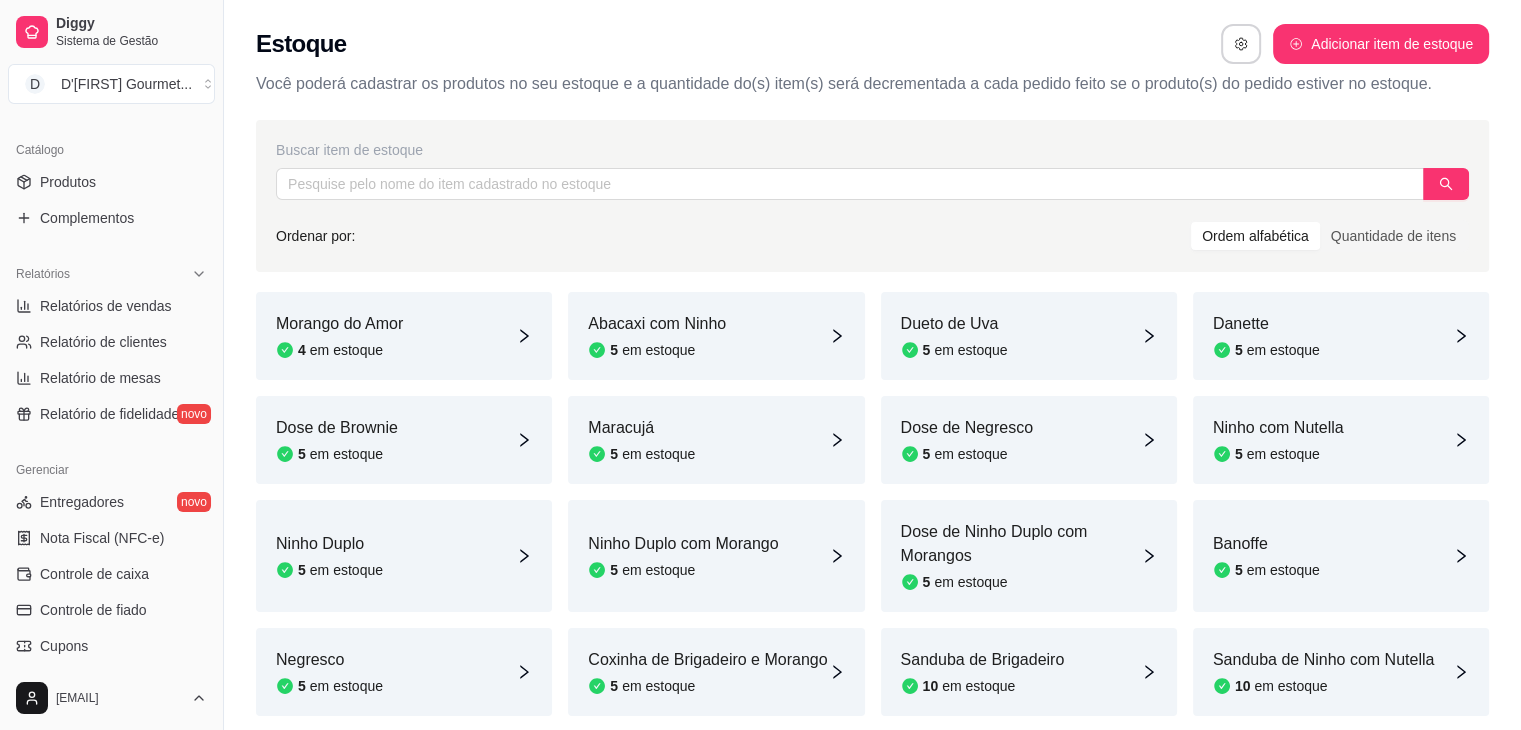 scroll, scrollTop: 428, scrollLeft: 0, axis: vertical 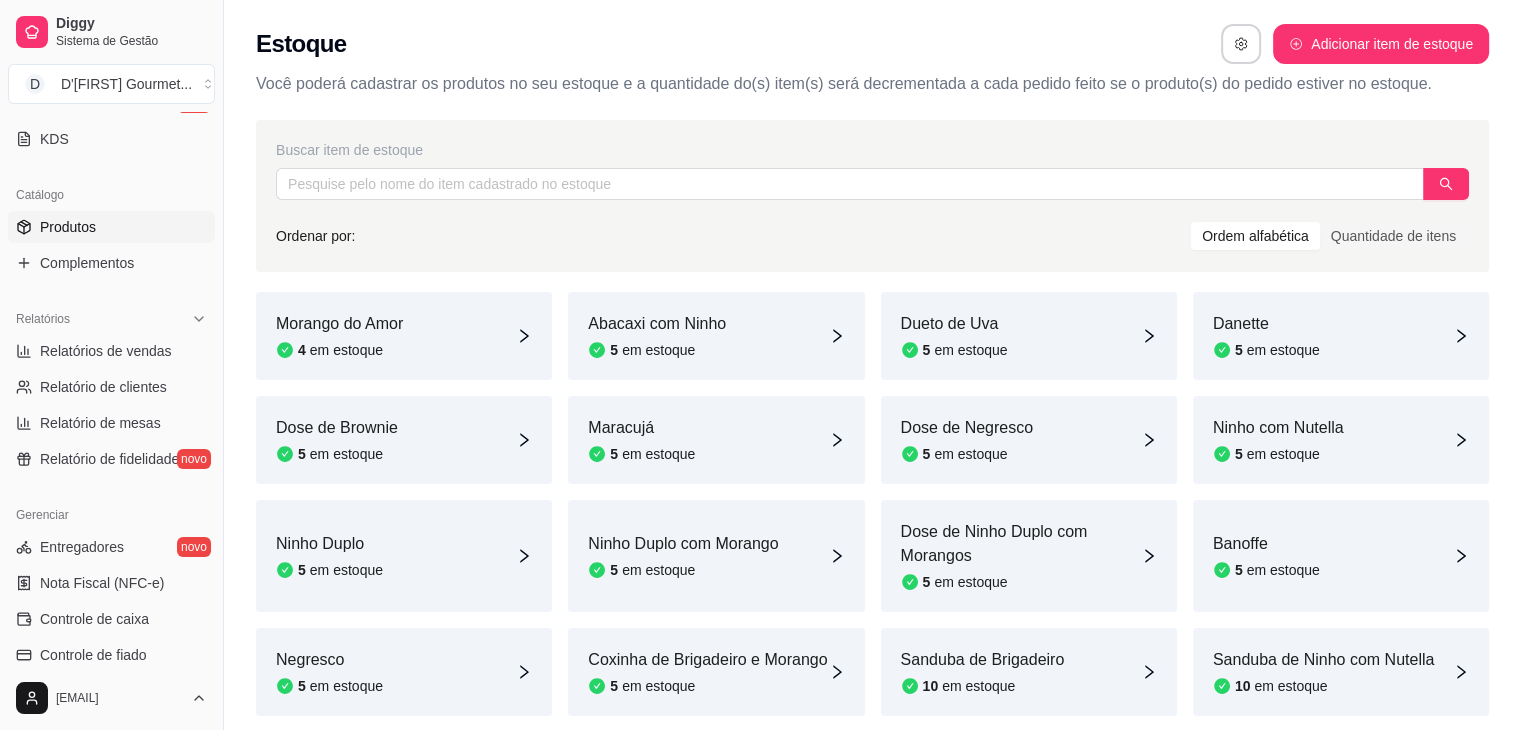 click on "Produtos" at bounding box center (68, 227) 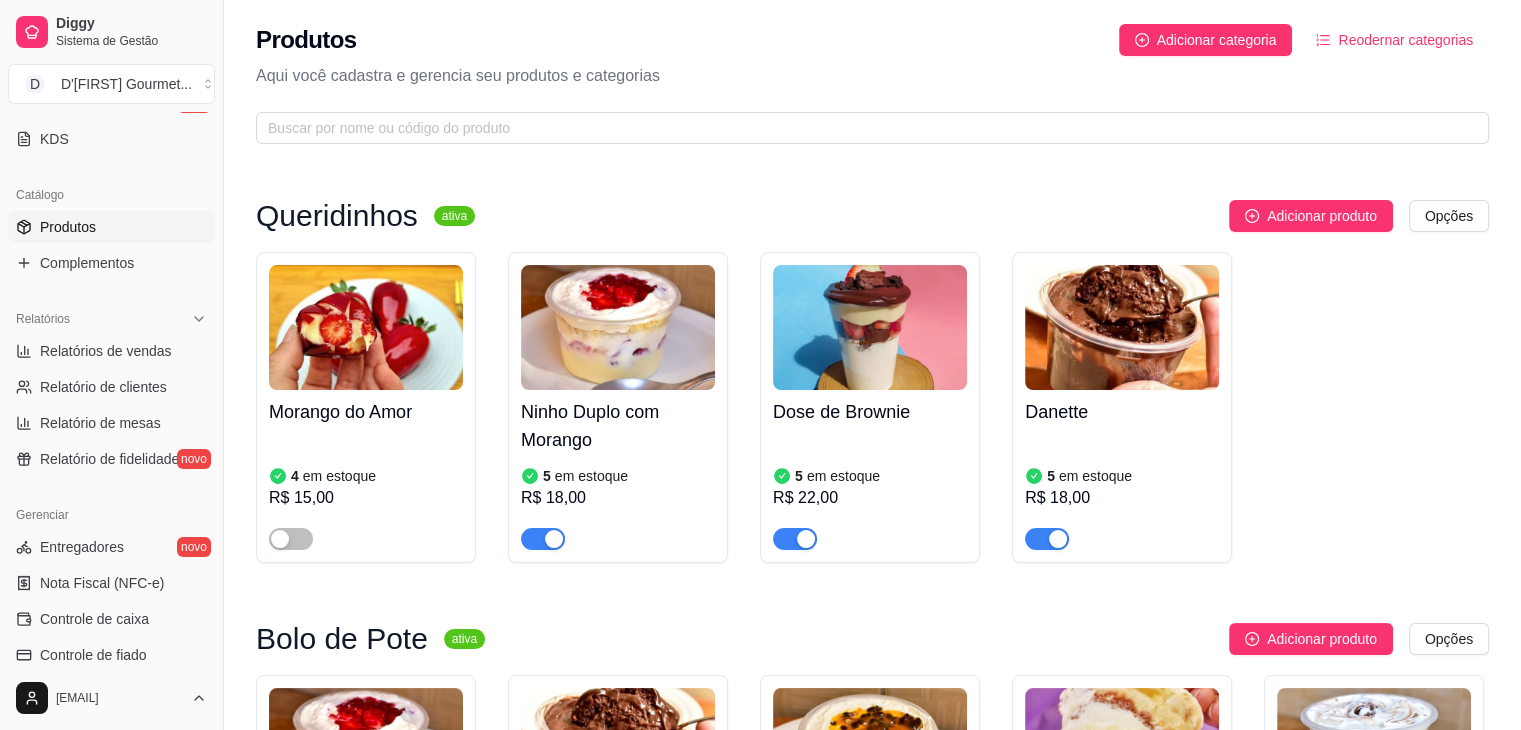 click on "Morango do Amor   4 em estoque R$ 15,00" at bounding box center [366, 407] 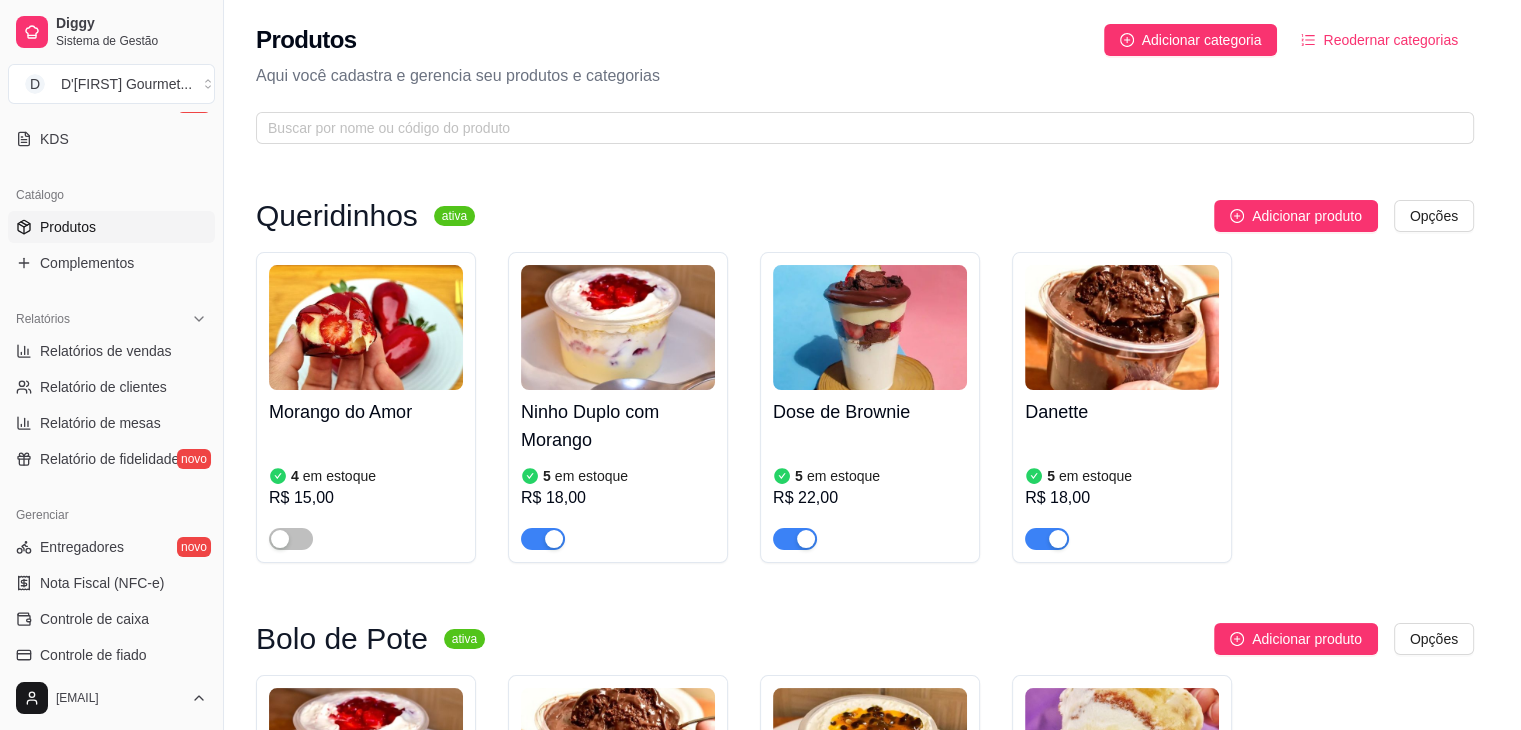 type 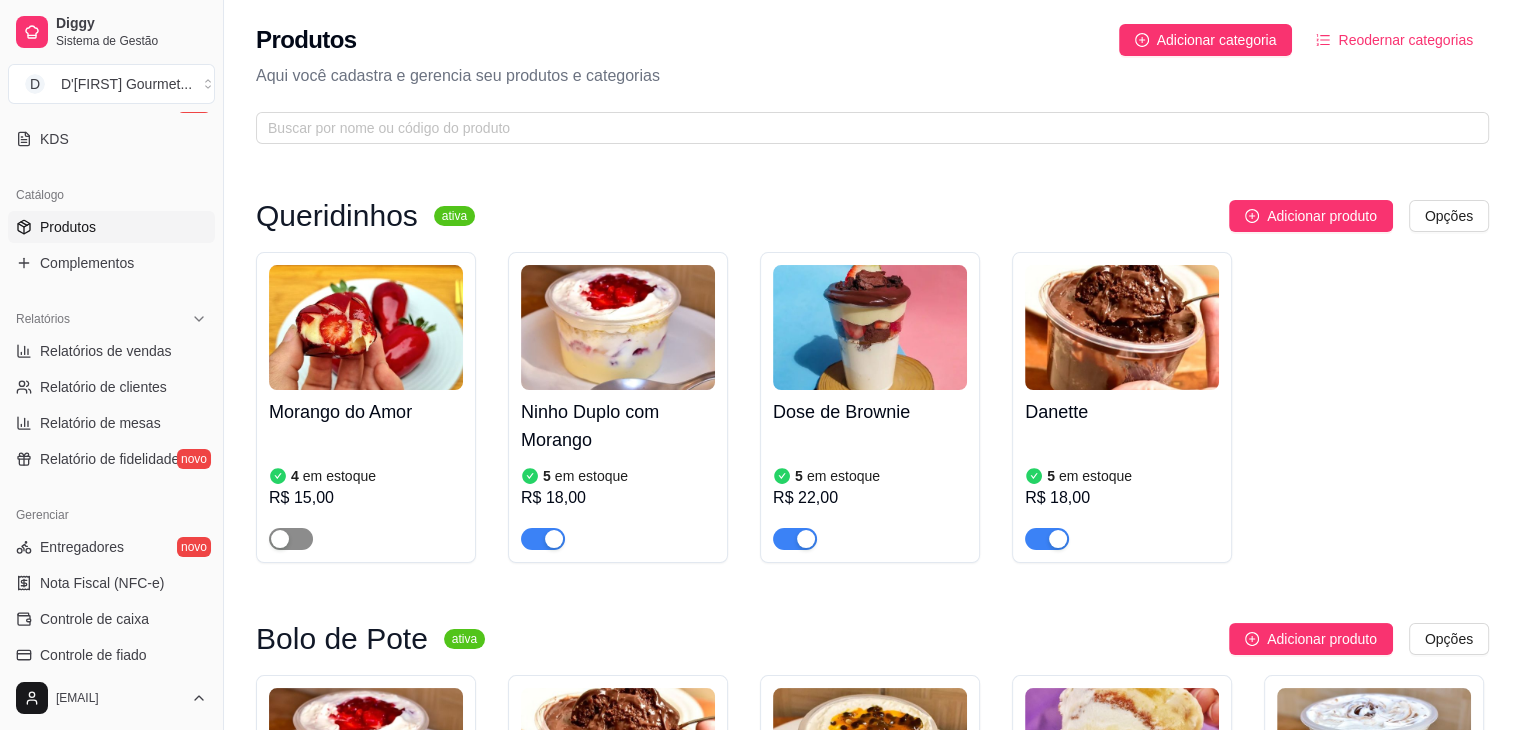 click at bounding box center (291, 539) 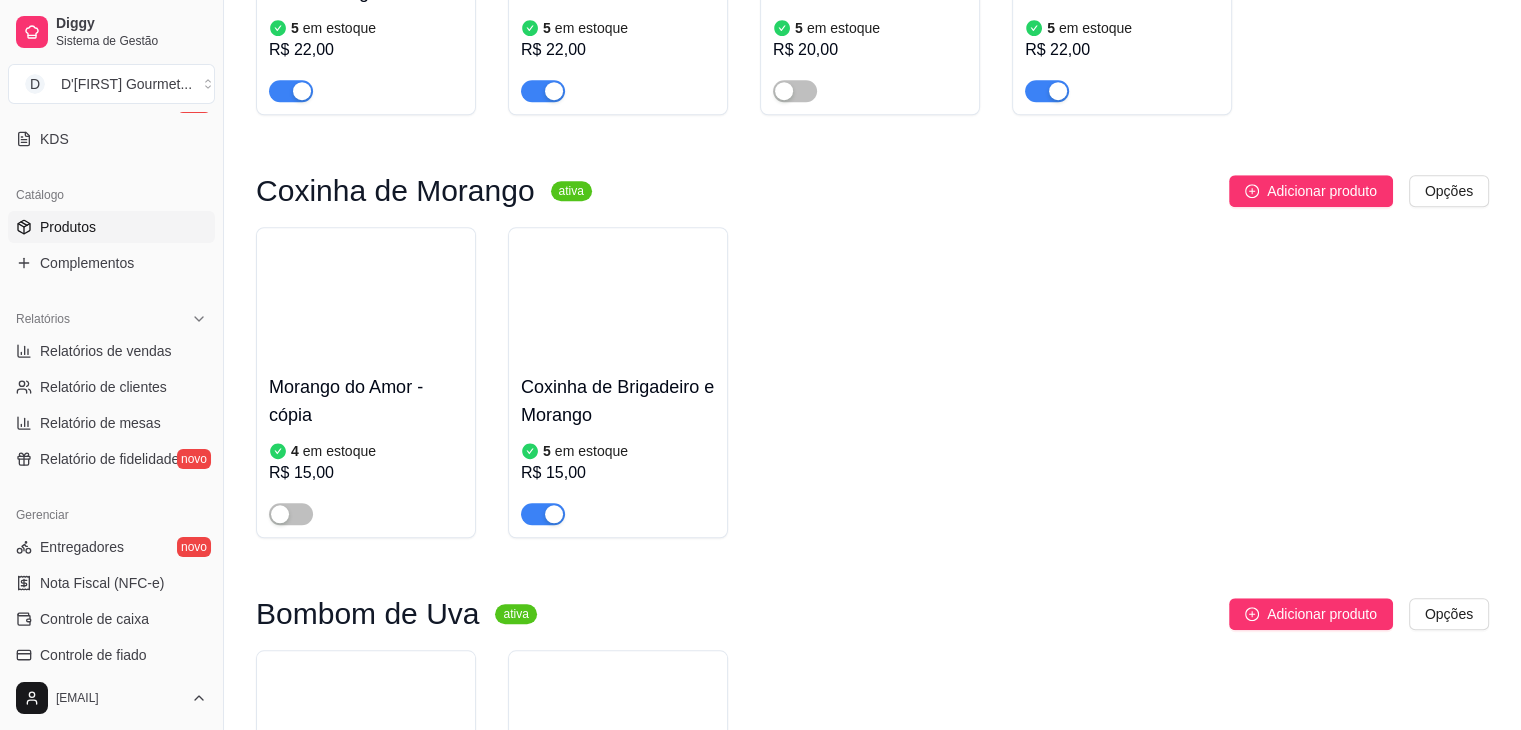 scroll, scrollTop: 1628, scrollLeft: 0, axis: vertical 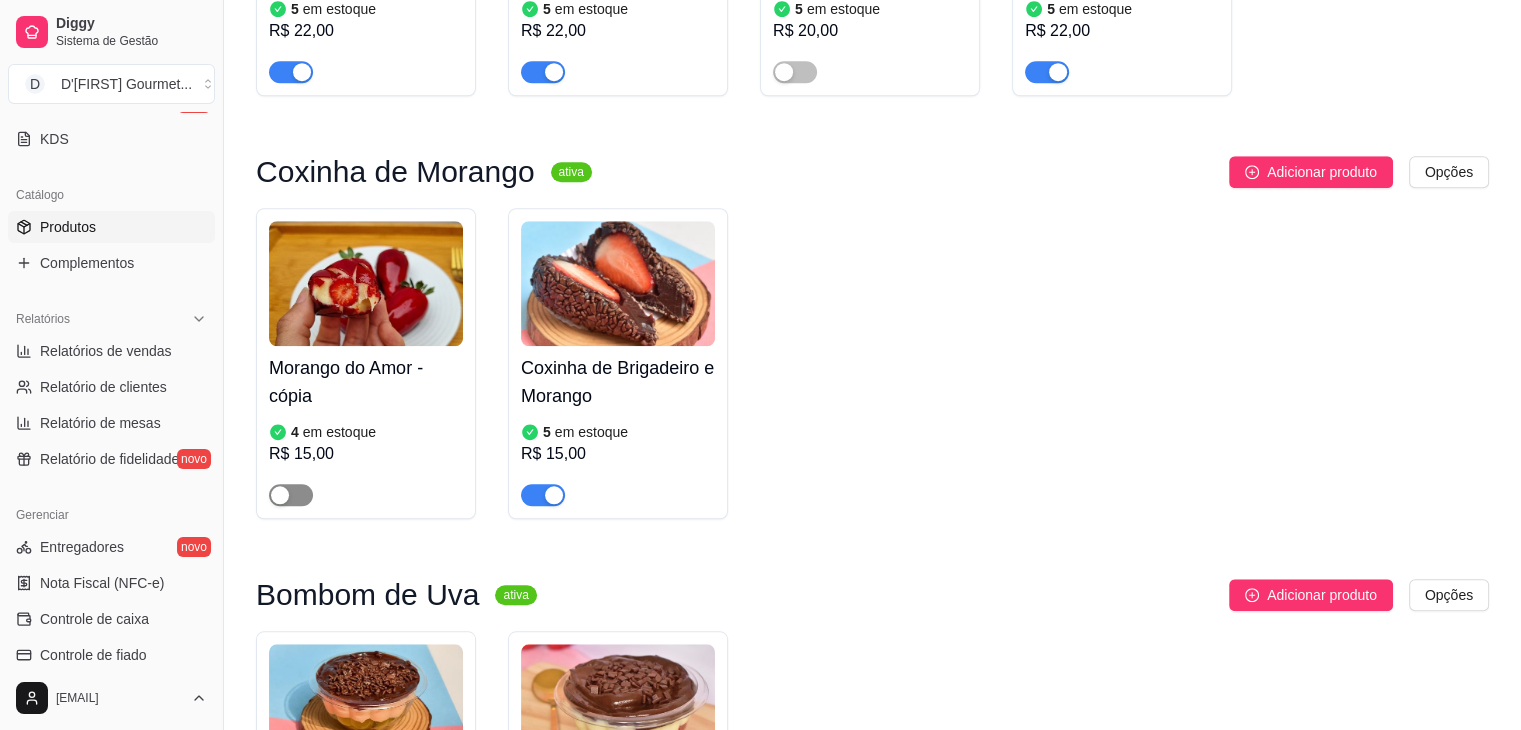 click at bounding box center (291, 495) 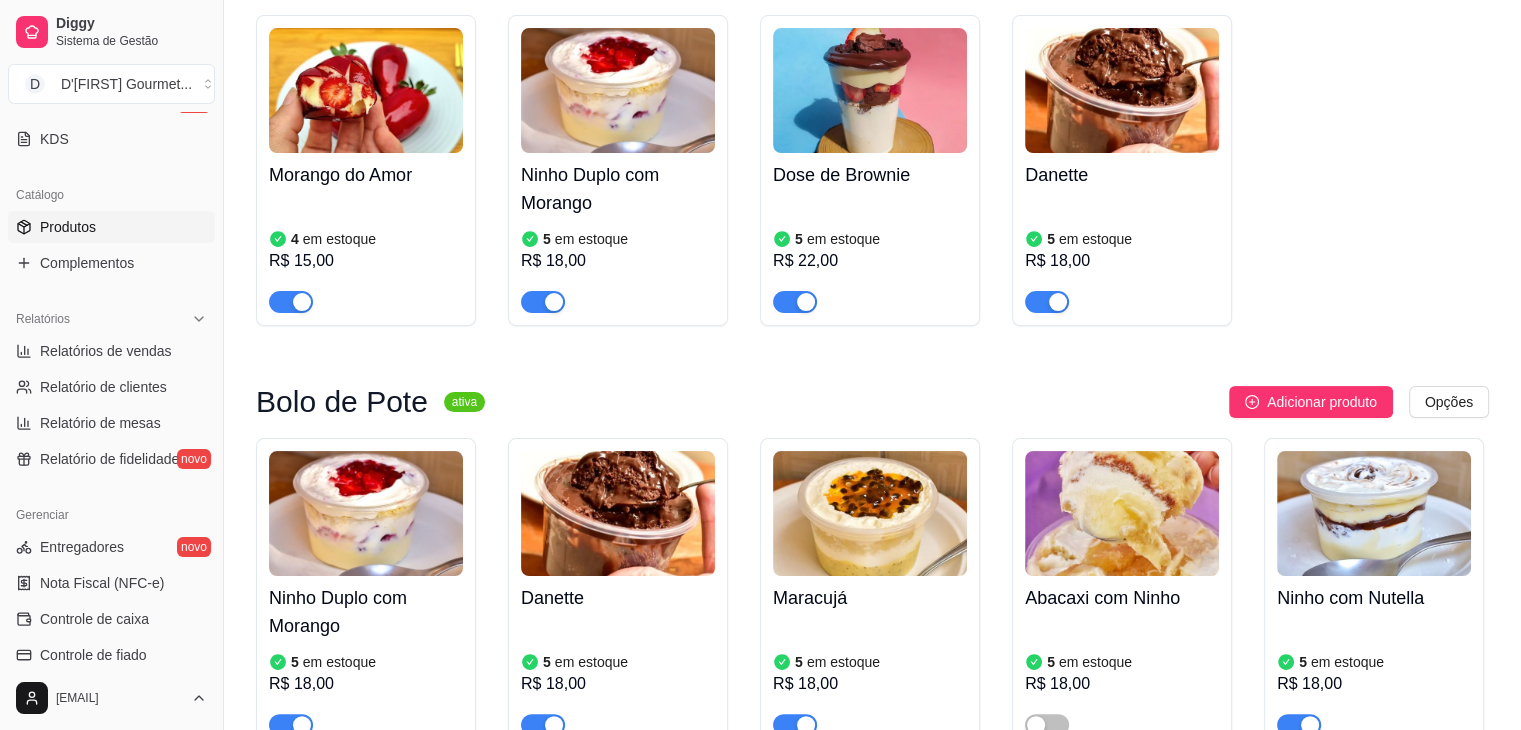 scroll, scrollTop: 0, scrollLeft: 0, axis: both 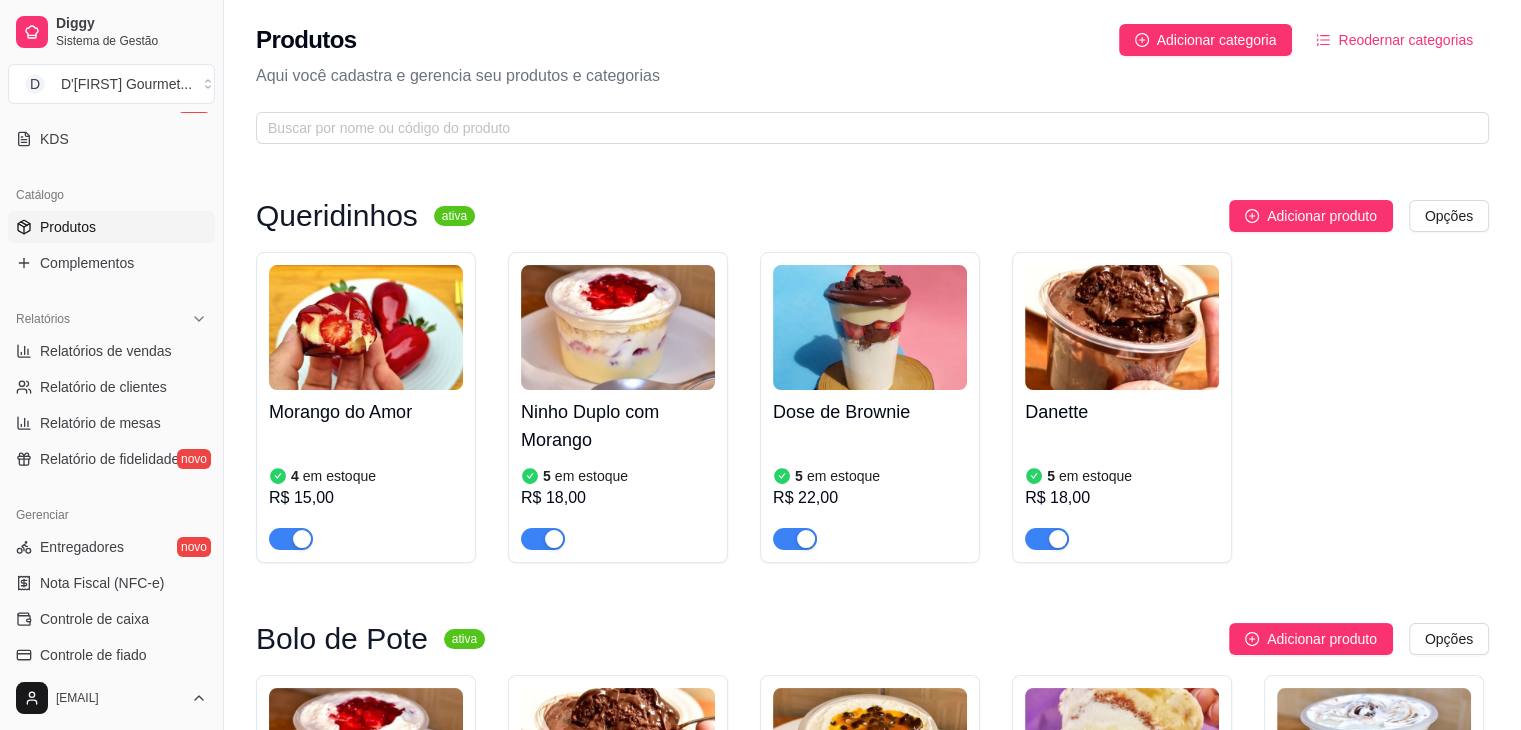 click on "Produtos" at bounding box center (68, 227) 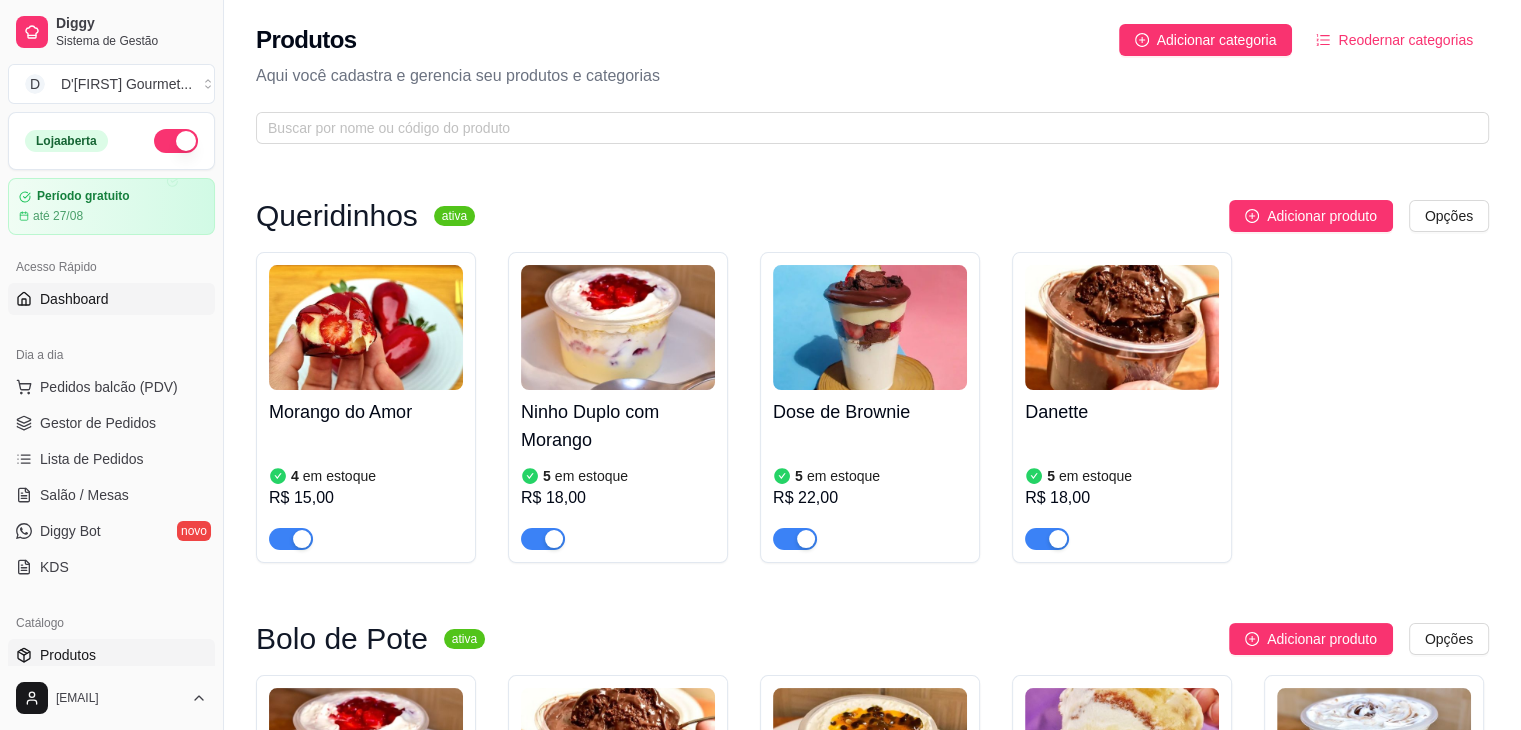 click on "Dashboard" at bounding box center (111, 299) 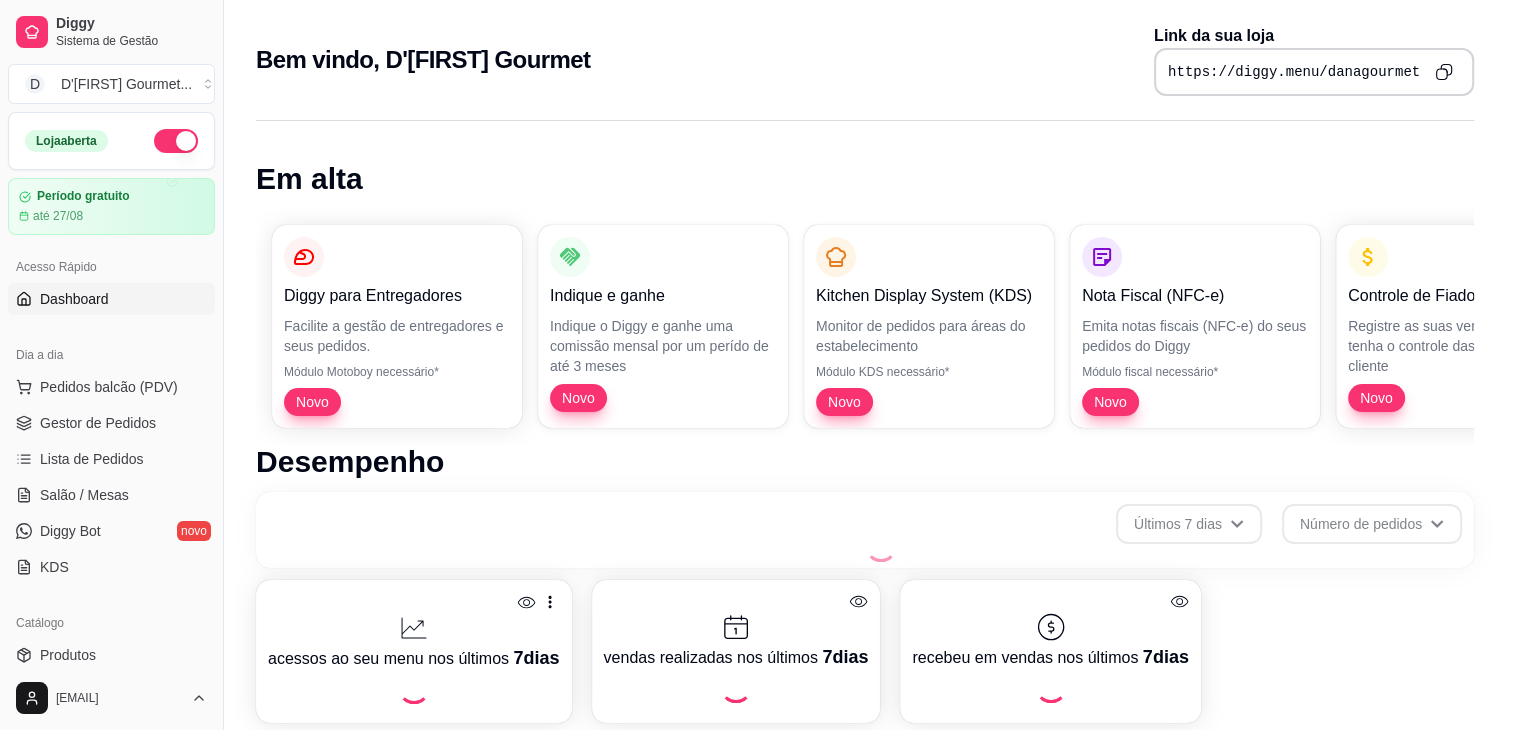 scroll, scrollTop: 694, scrollLeft: 0, axis: vertical 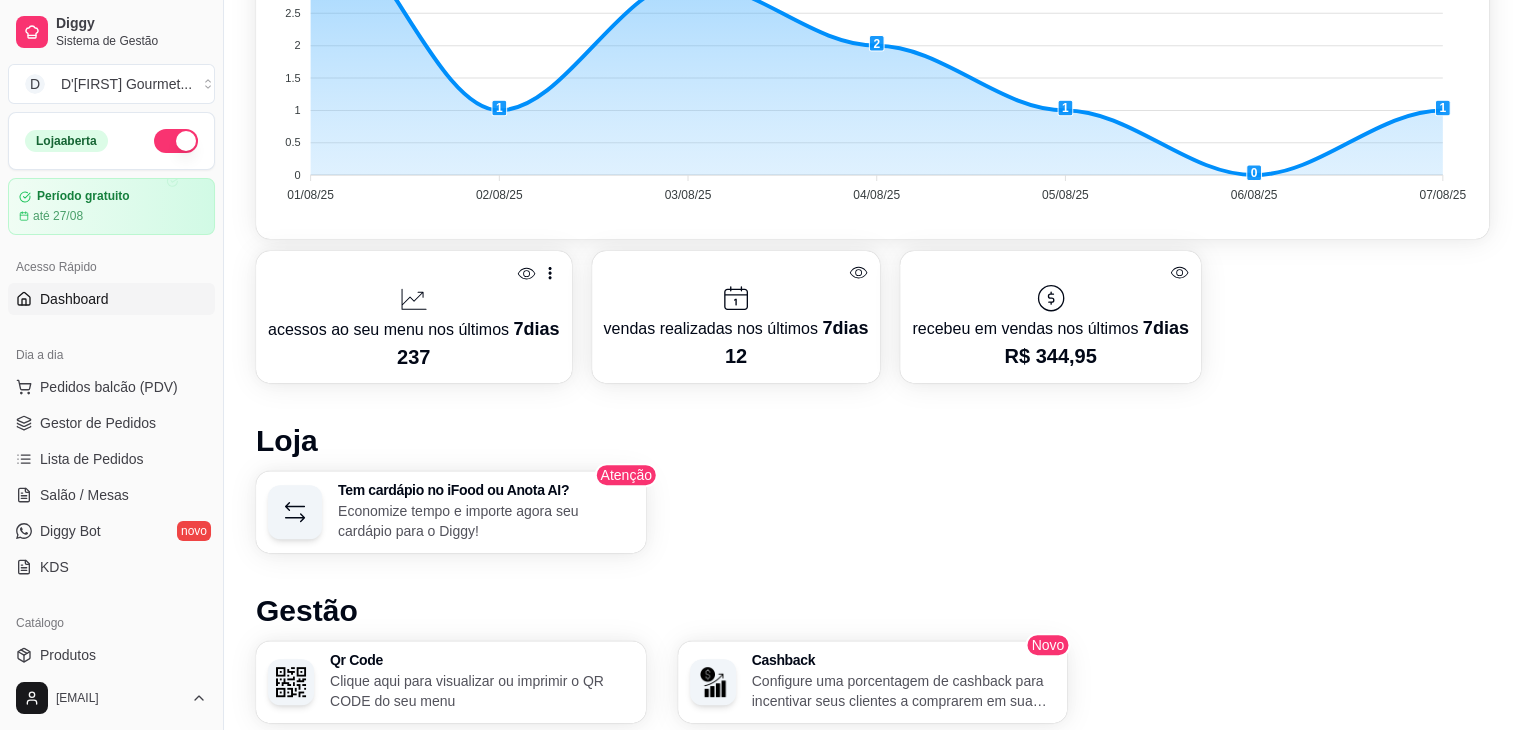 click on "acessos ao seu menu nos últimos   7  dias 237 vendas realizadas nos últimos   7  dias 12 recebeu em vendas nos últimos   7  dias R$ 344,95" at bounding box center [872, 317] 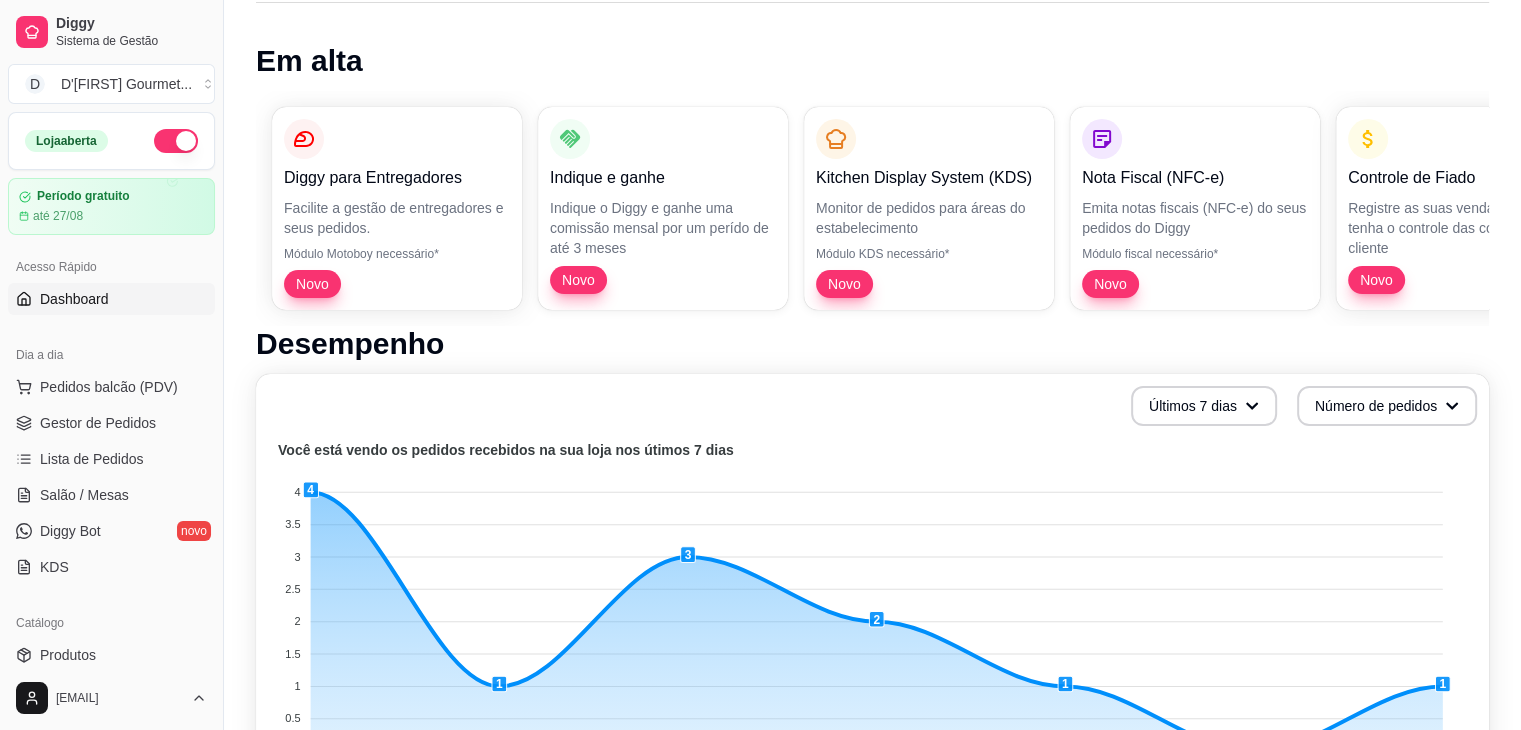 scroll, scrollTop: 0, scrollLeft: 0, axis: both 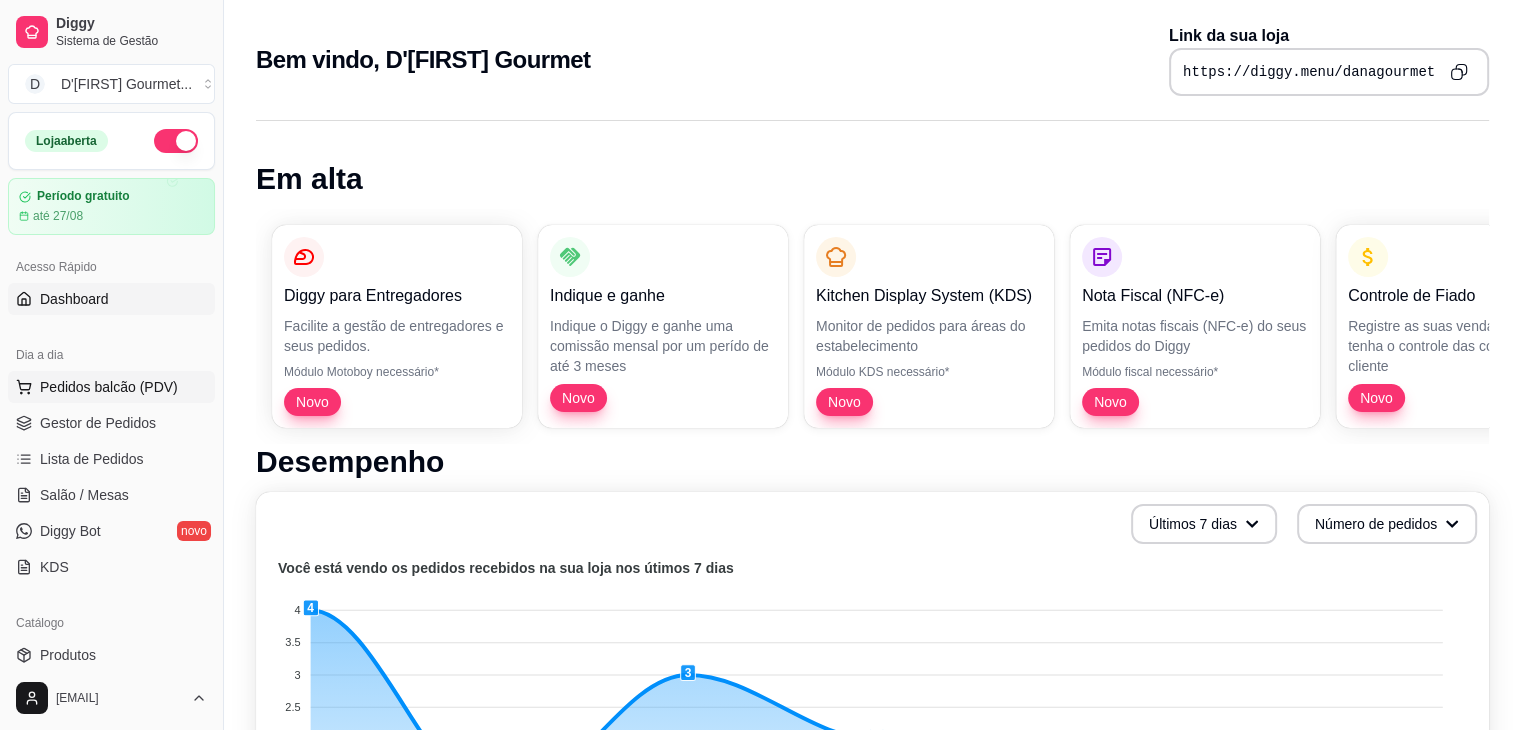 click on "Pedidos balcão (PDV)" at bounding box center (111, 387) 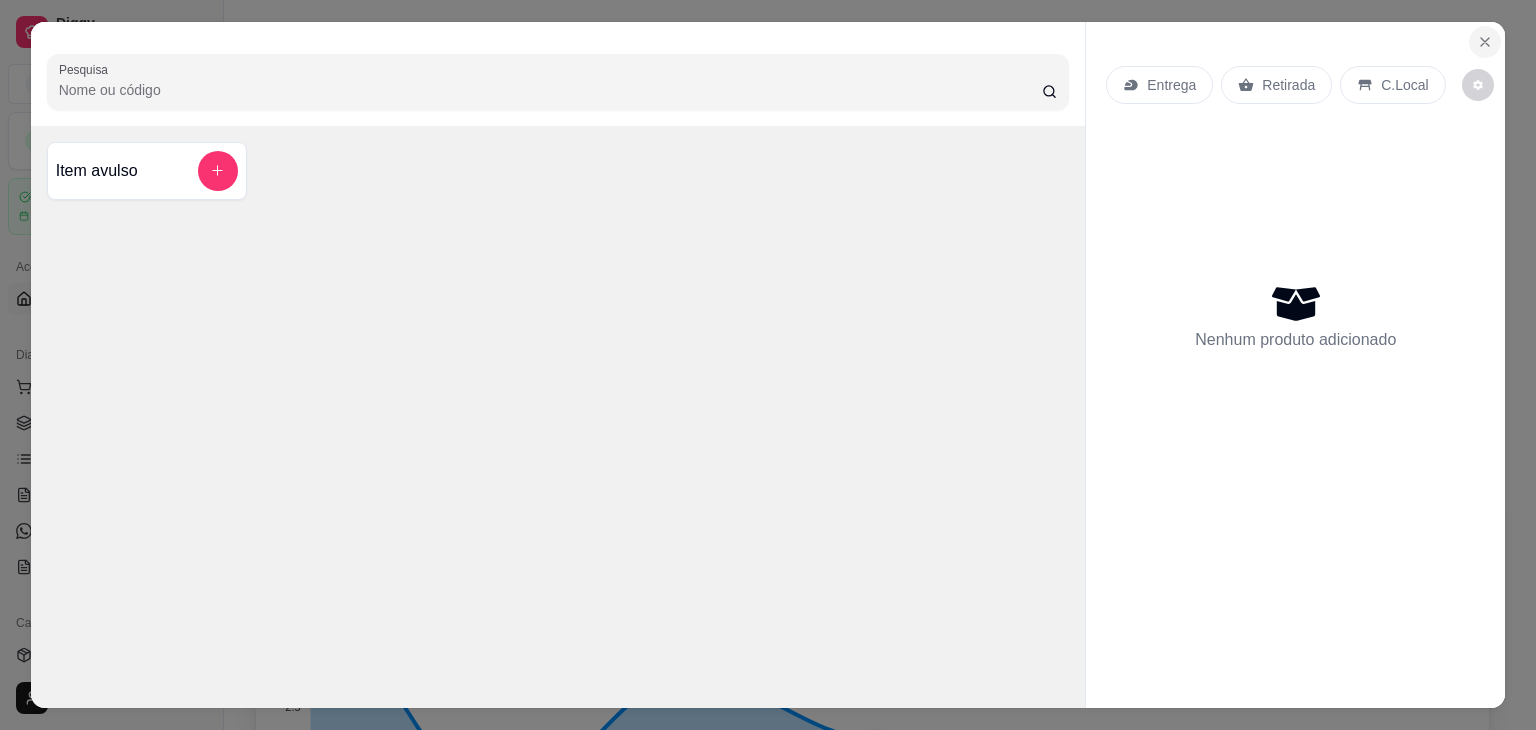 click 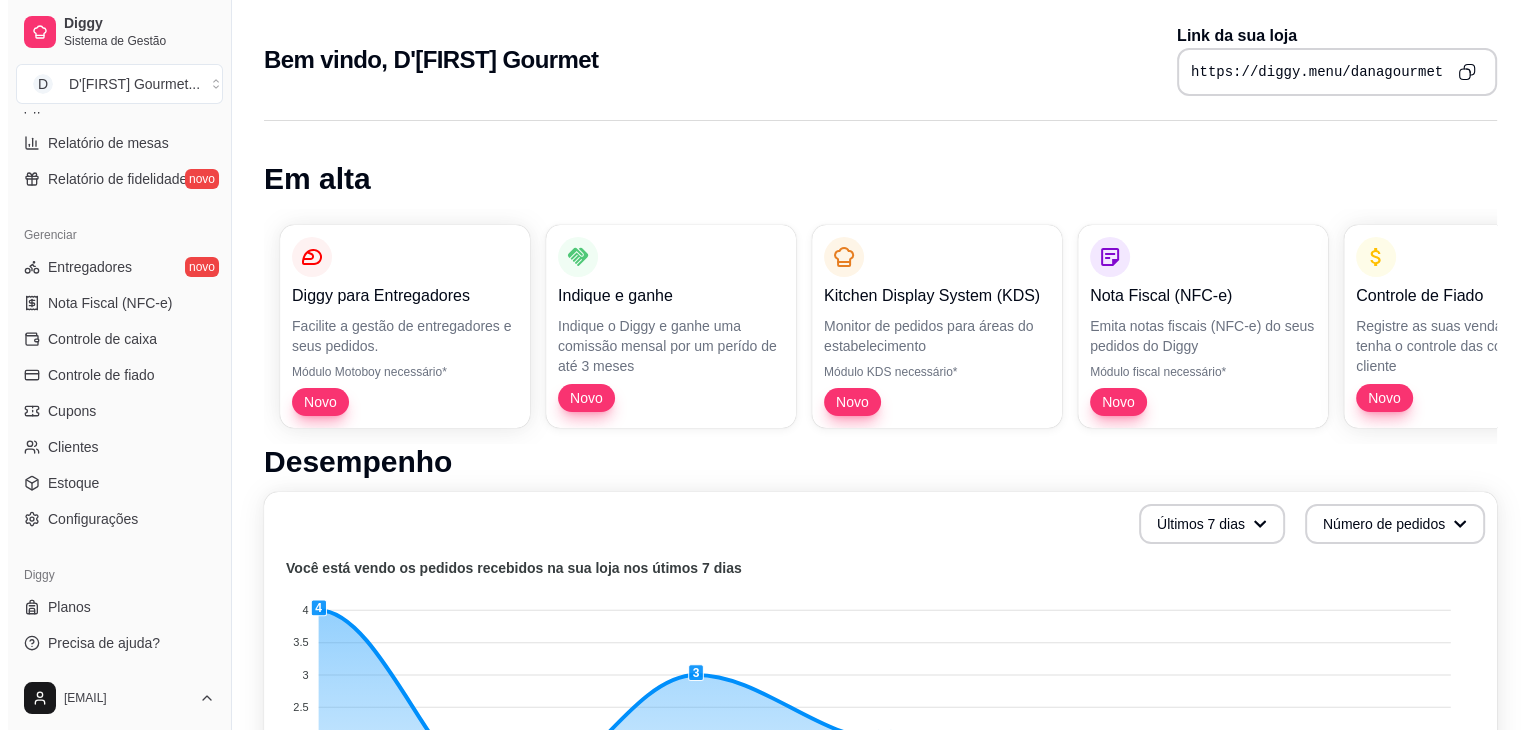 scroll, scrollTop: 0, scrollLeft: 0, axis: both 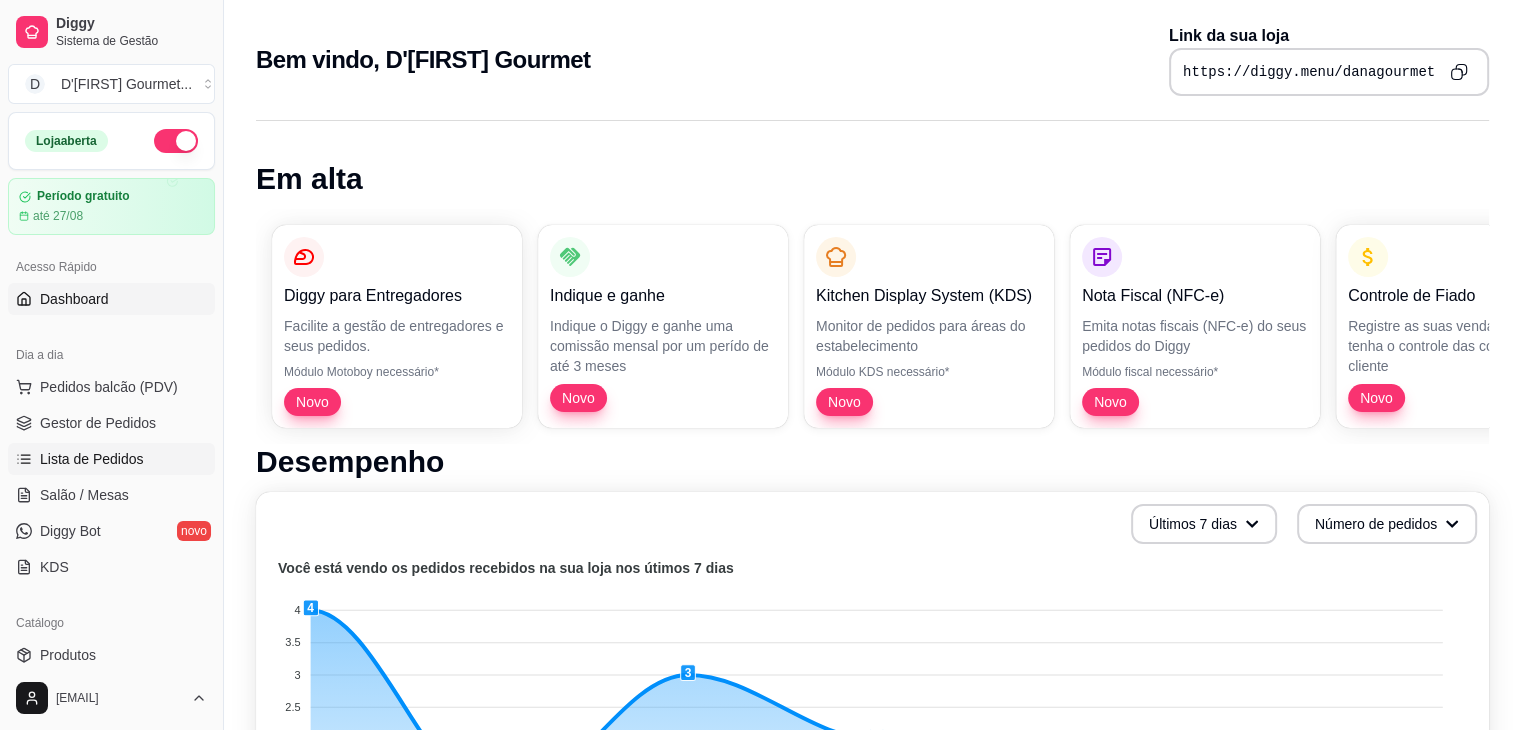 click on "Lista de Pedidos" at bounding box center [111, 459] 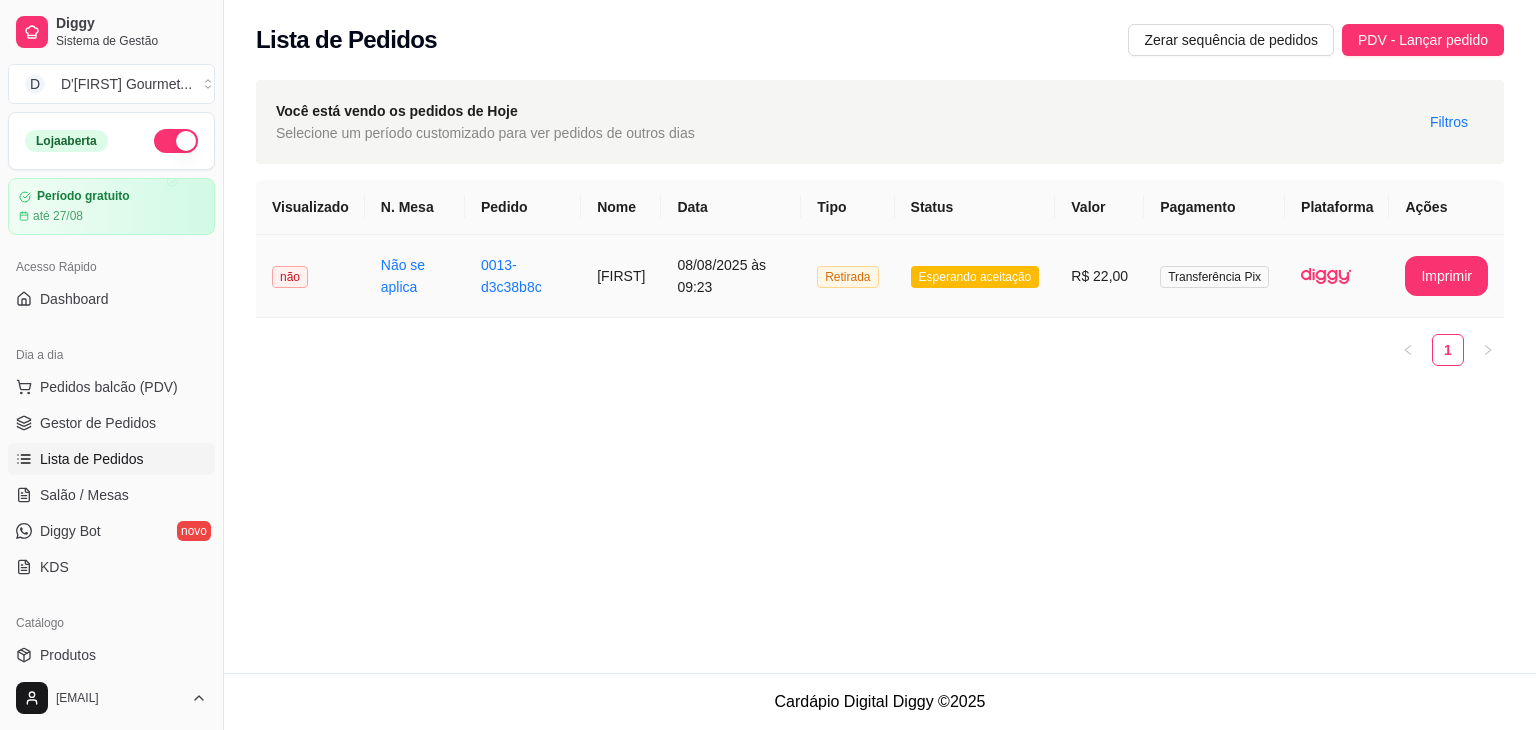 click on "Esperando aceitação" at bounding box center [975, 276] 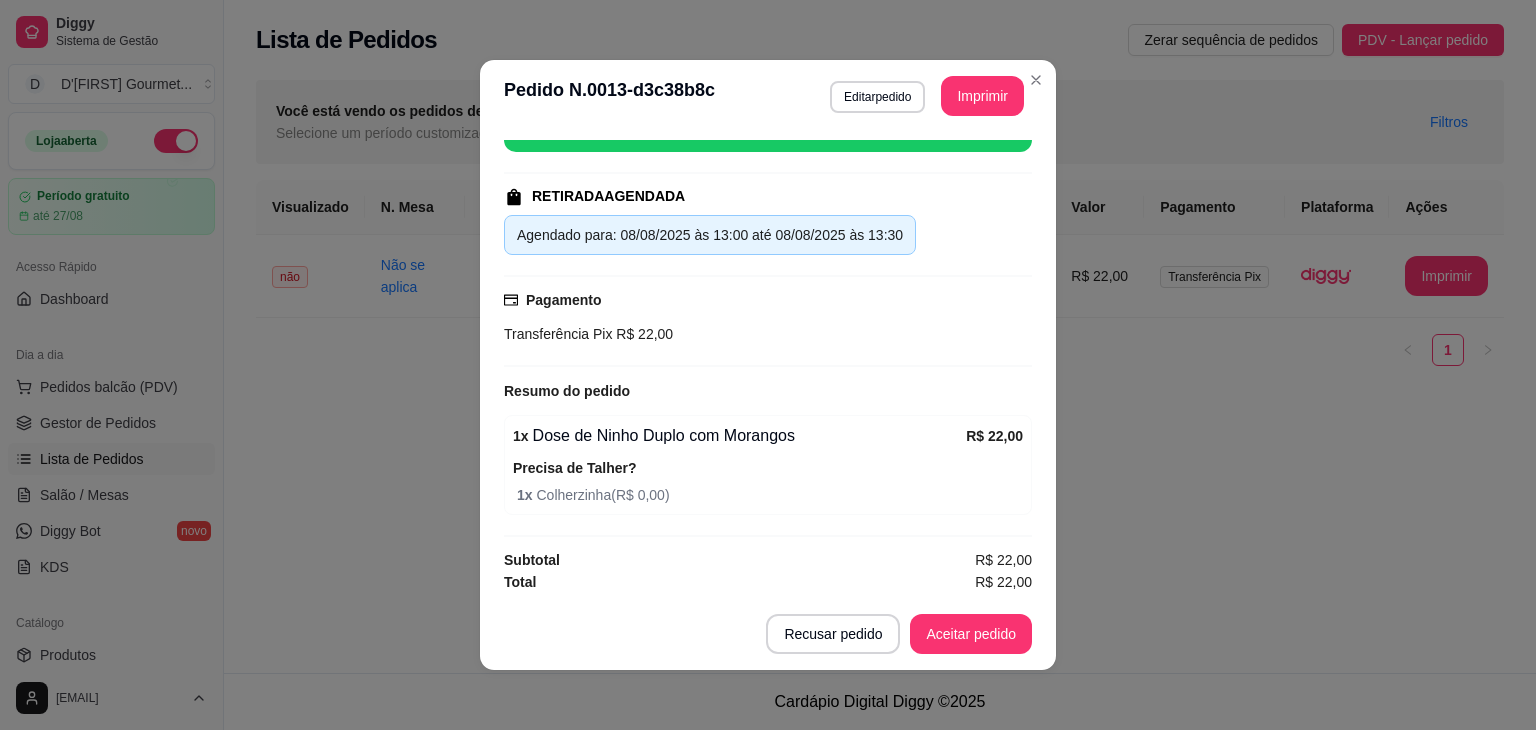 scroll, scrollTop: 0, scrollLeft: 0, axis: both 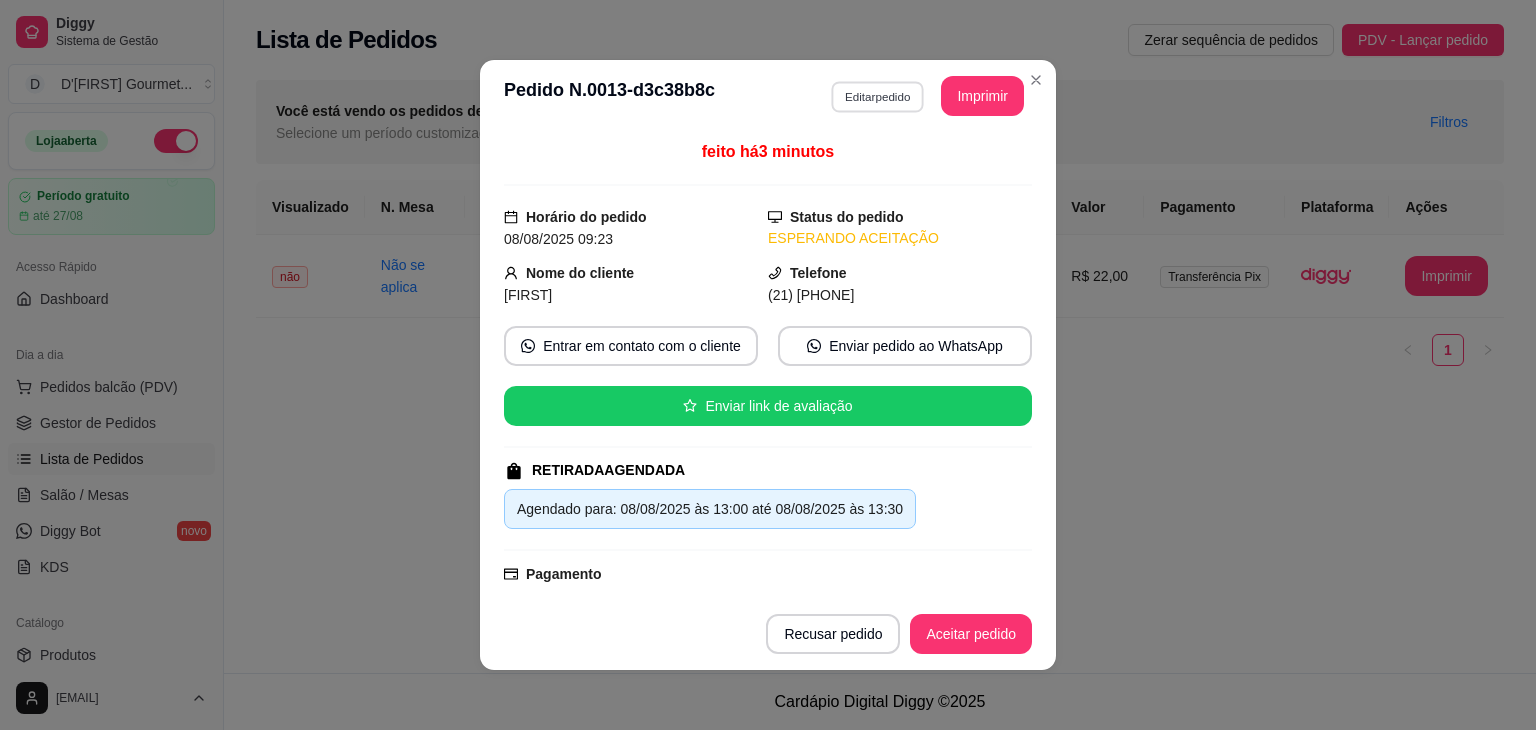 click on "Editar  pedido" at bounding box center [877, 96] 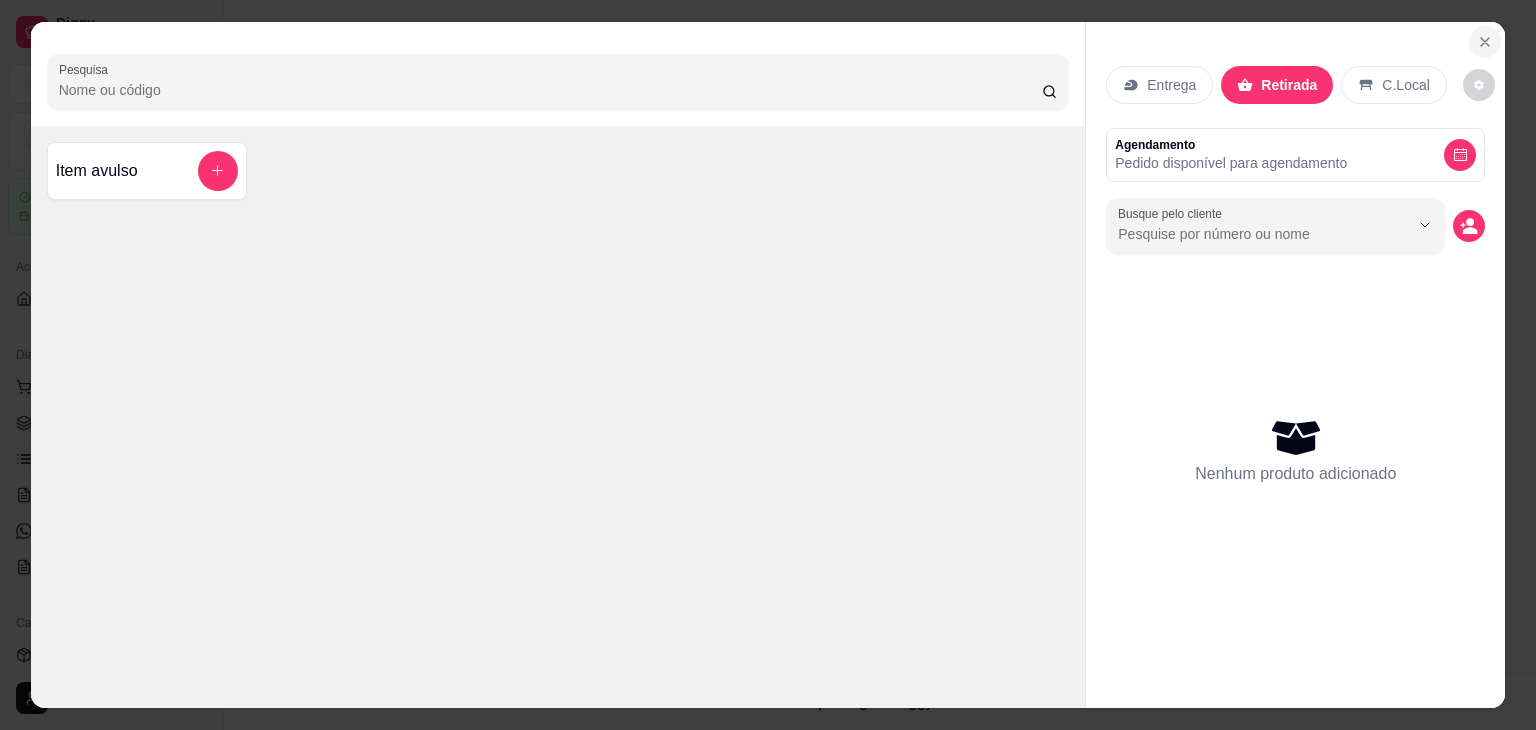 click 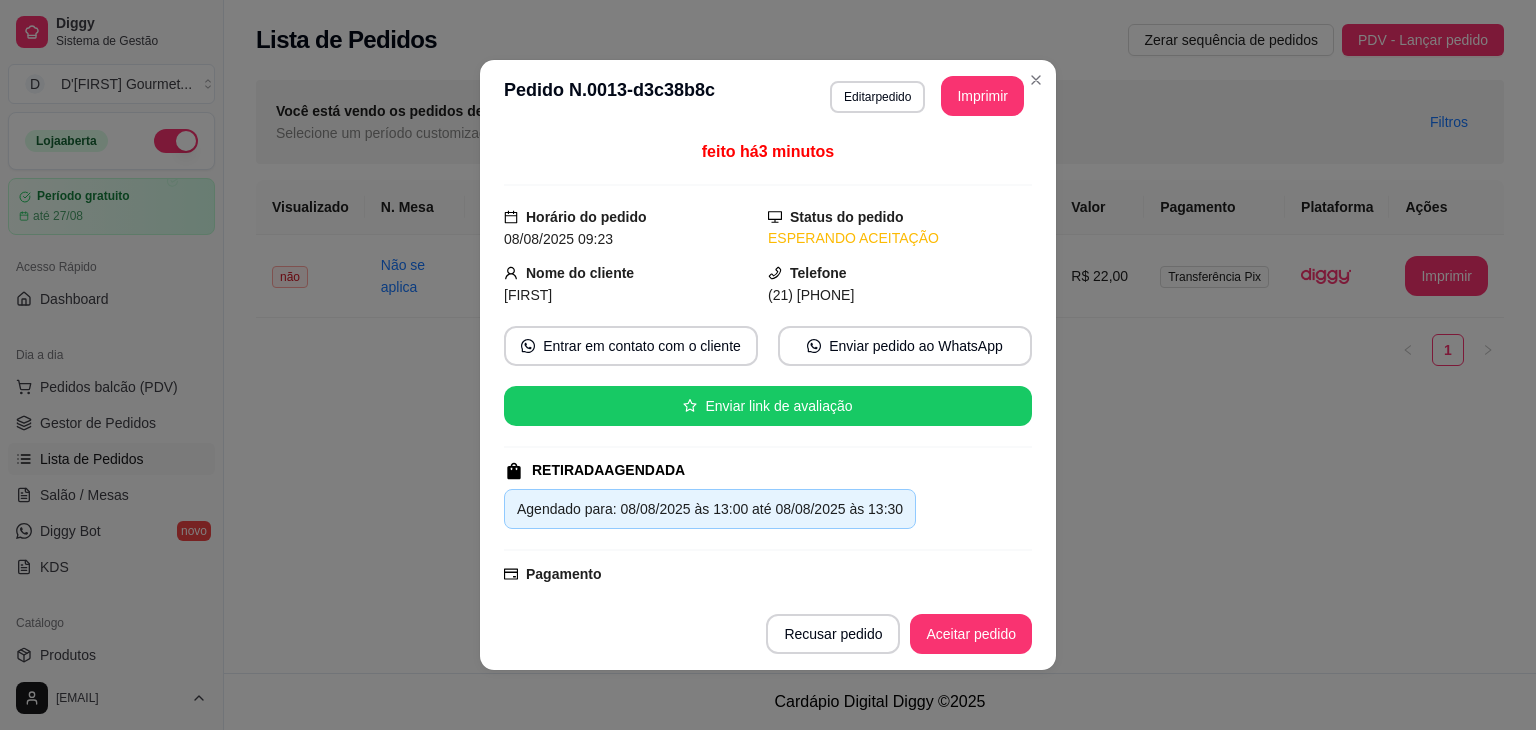 scroll, scrollTop: 274, scrollLeft: 0, axis: vertical 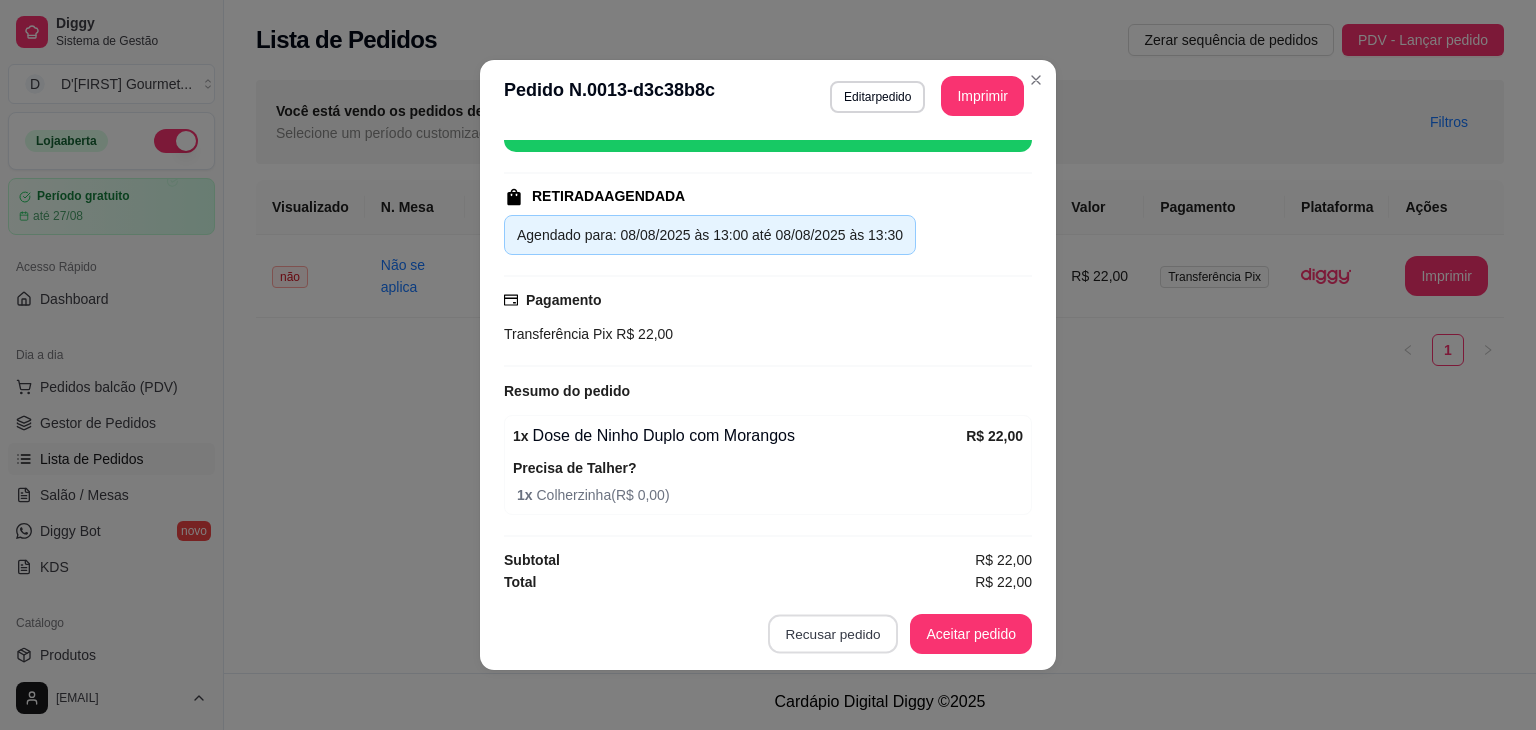 click on "Recusar pedido" at bounding box center [833, 634] 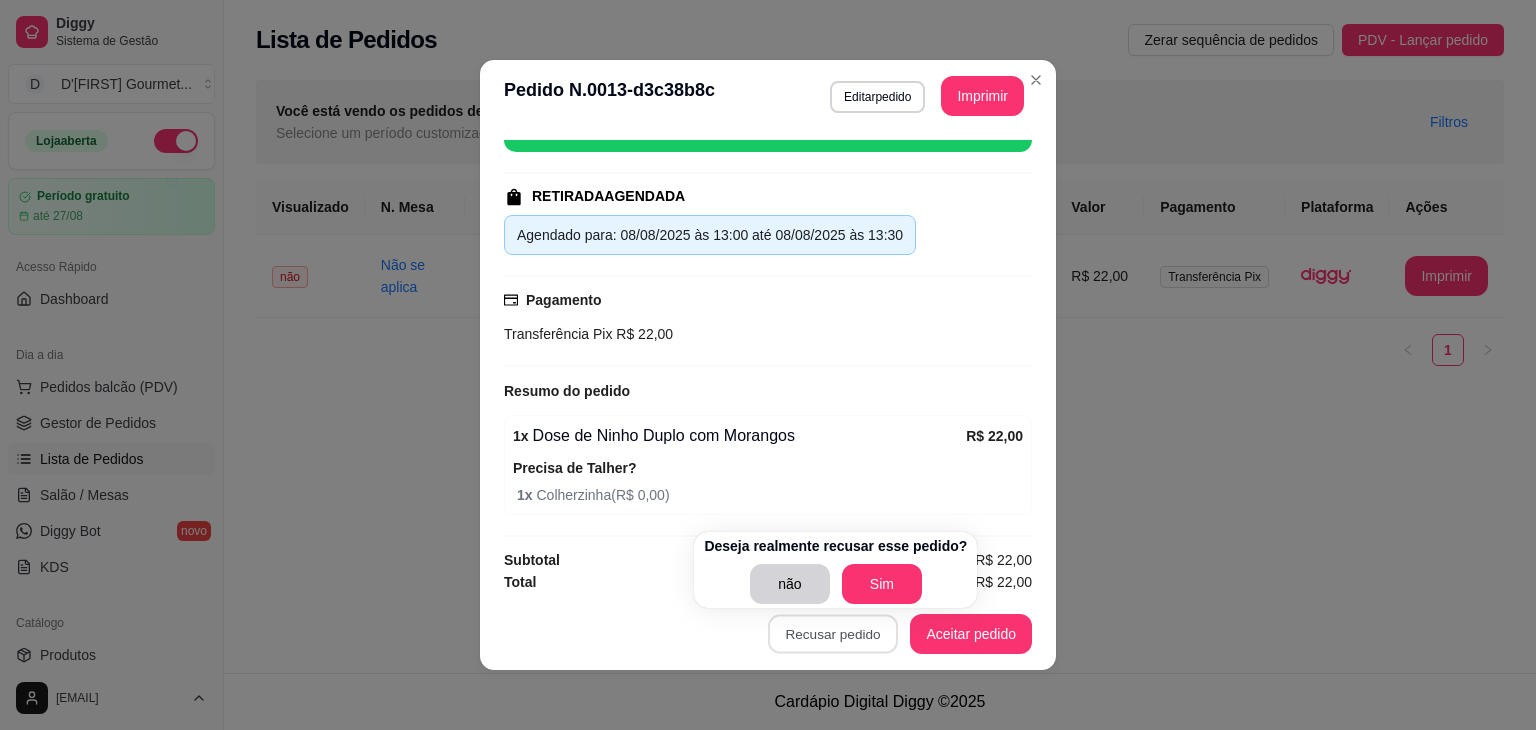 click on "feito há  3   minutos Horário do pedido 08/08/2025 09:23 Status do pedido ESPERANDO ACEITAÇÃO Nome do cliente Ana  Telefone (21) 9 7626-6487 Entrar em contato com o cliente Enviar pedido ao WhatsApp Enviar link de avaliação RETIRADA  AGENDADA
Agendado para:
08/08/2025 às 13:00 até   08/08/2025 às 13:30  Pagamento Transferência Pix   R$ 22,00 Resumo do pedido 1 x     Dose de Ninho Duplo com Morangos R$ 22,00 Precisa de Talher?   1 x   Colherzinha  ( R$ 0,00 ) Subtotal R$ 22,00 Total R$ 22,00" at bounding box center [768, 365] 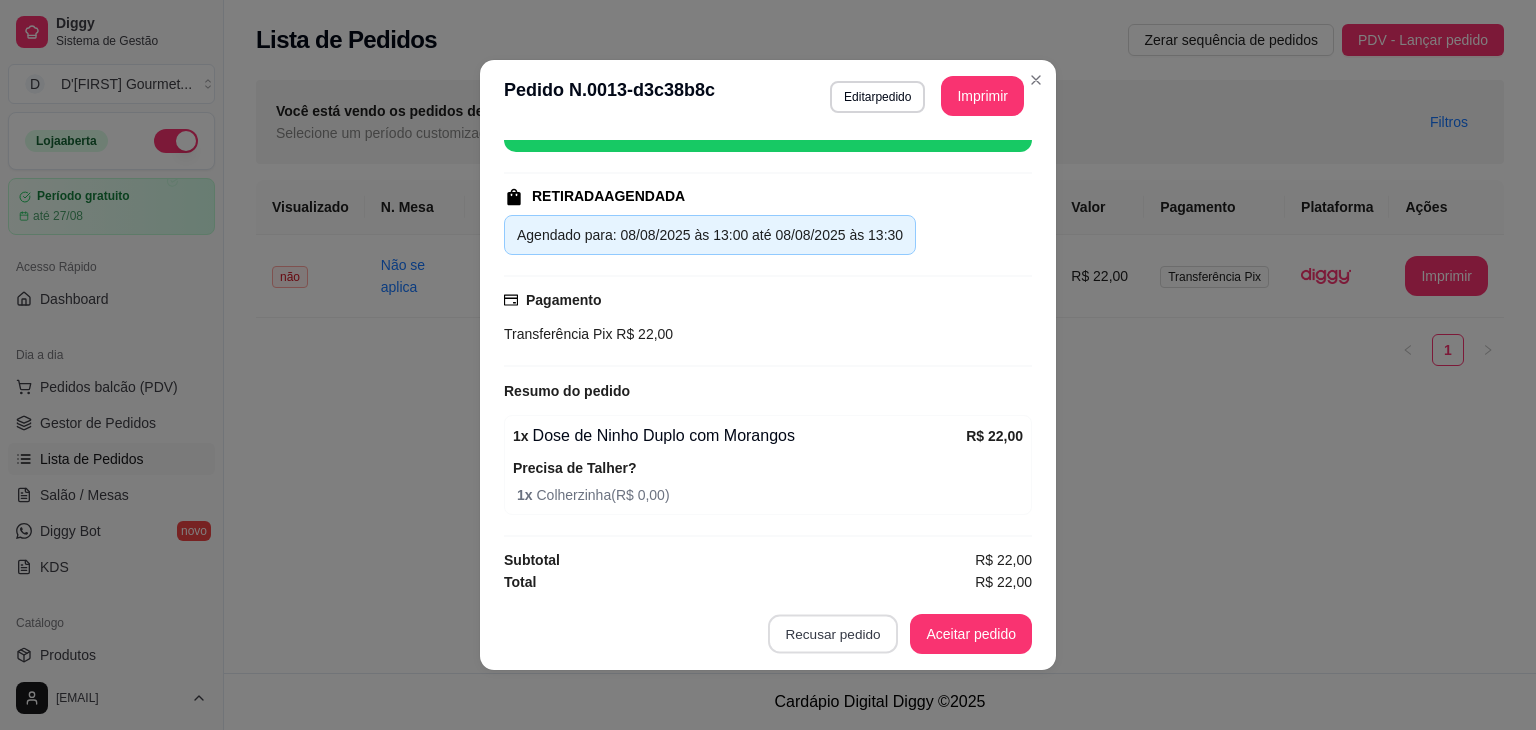 click on "Recusar pedido" at bounding box center [833, 634] 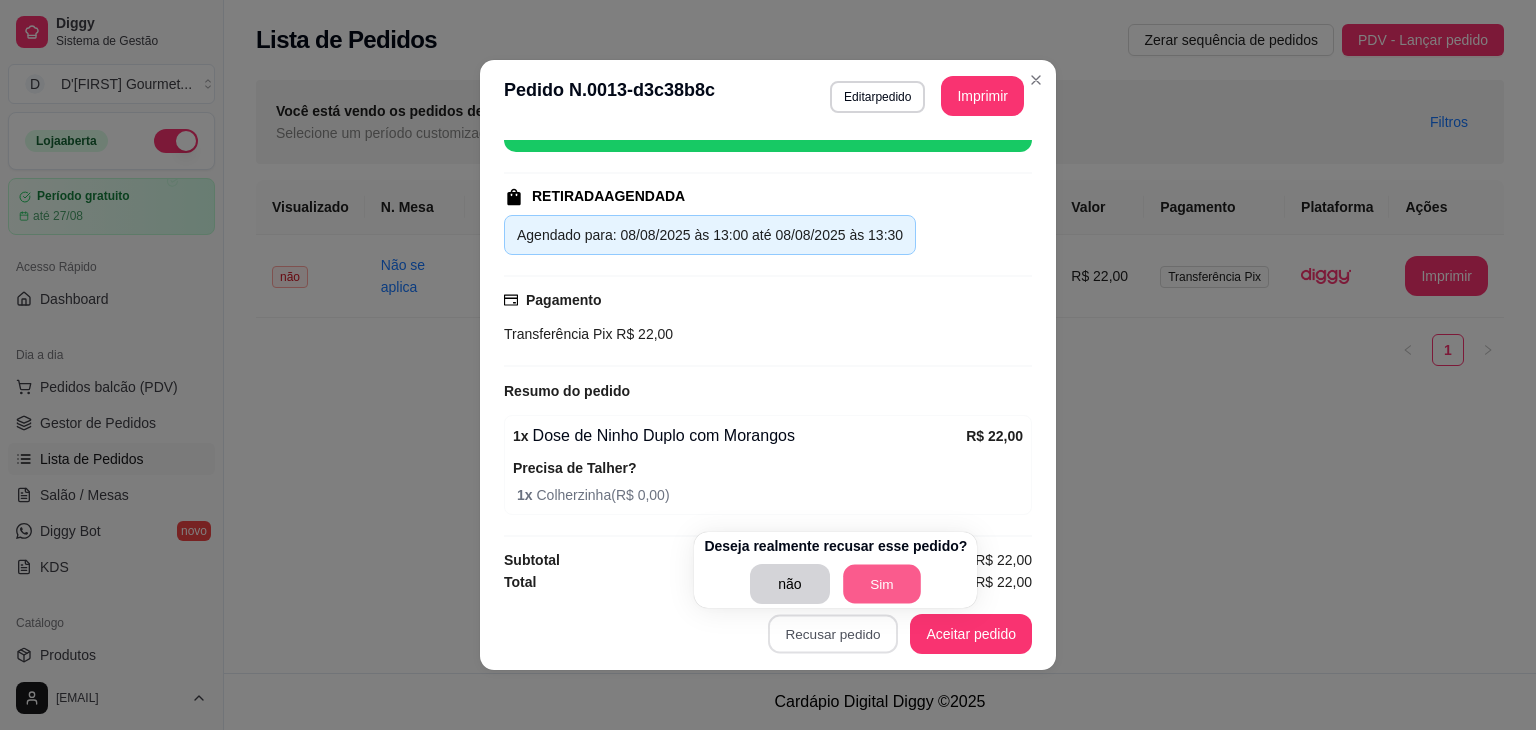click on "Sim" at bounding box center [882, 584] 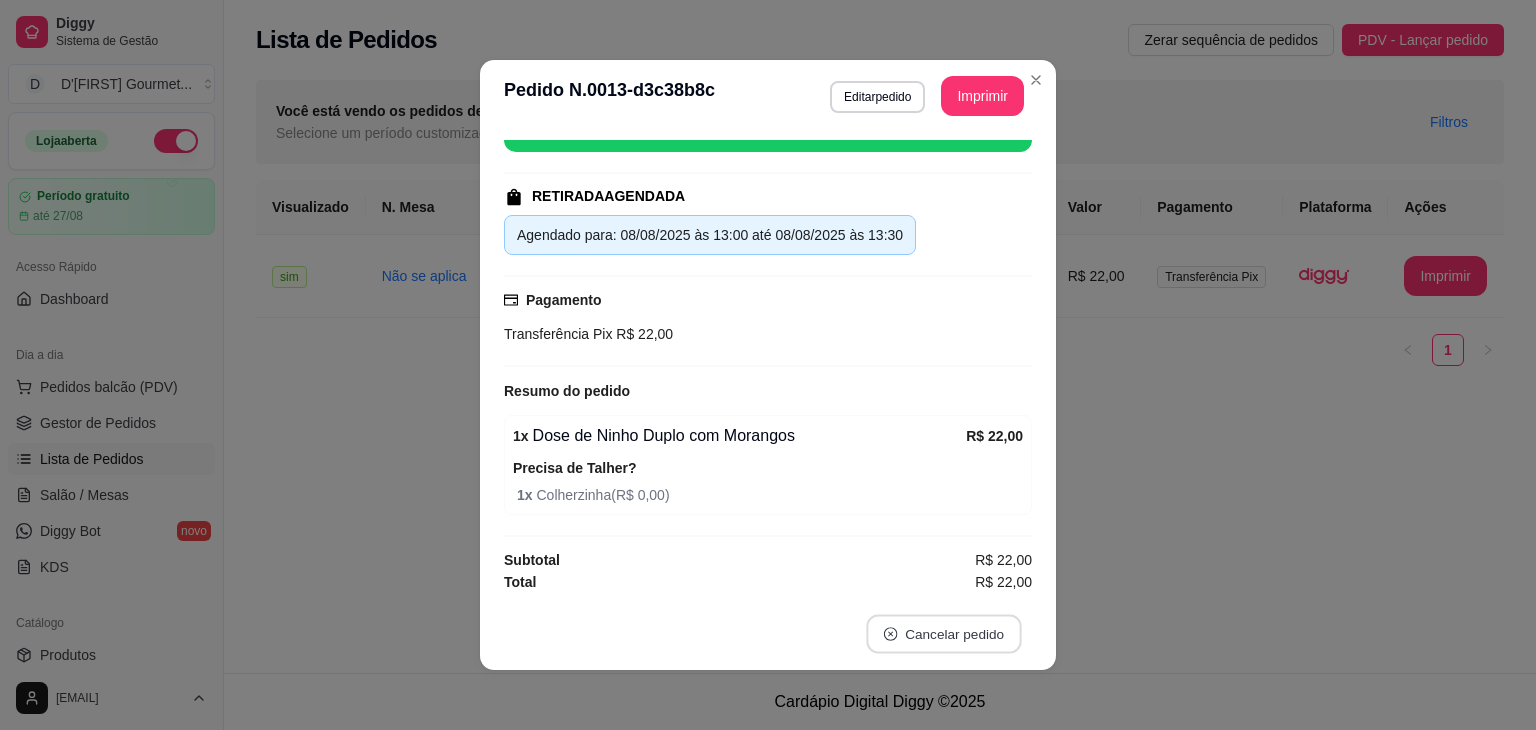 click on "Cancelar pedido" at bounding box center (943, 634) 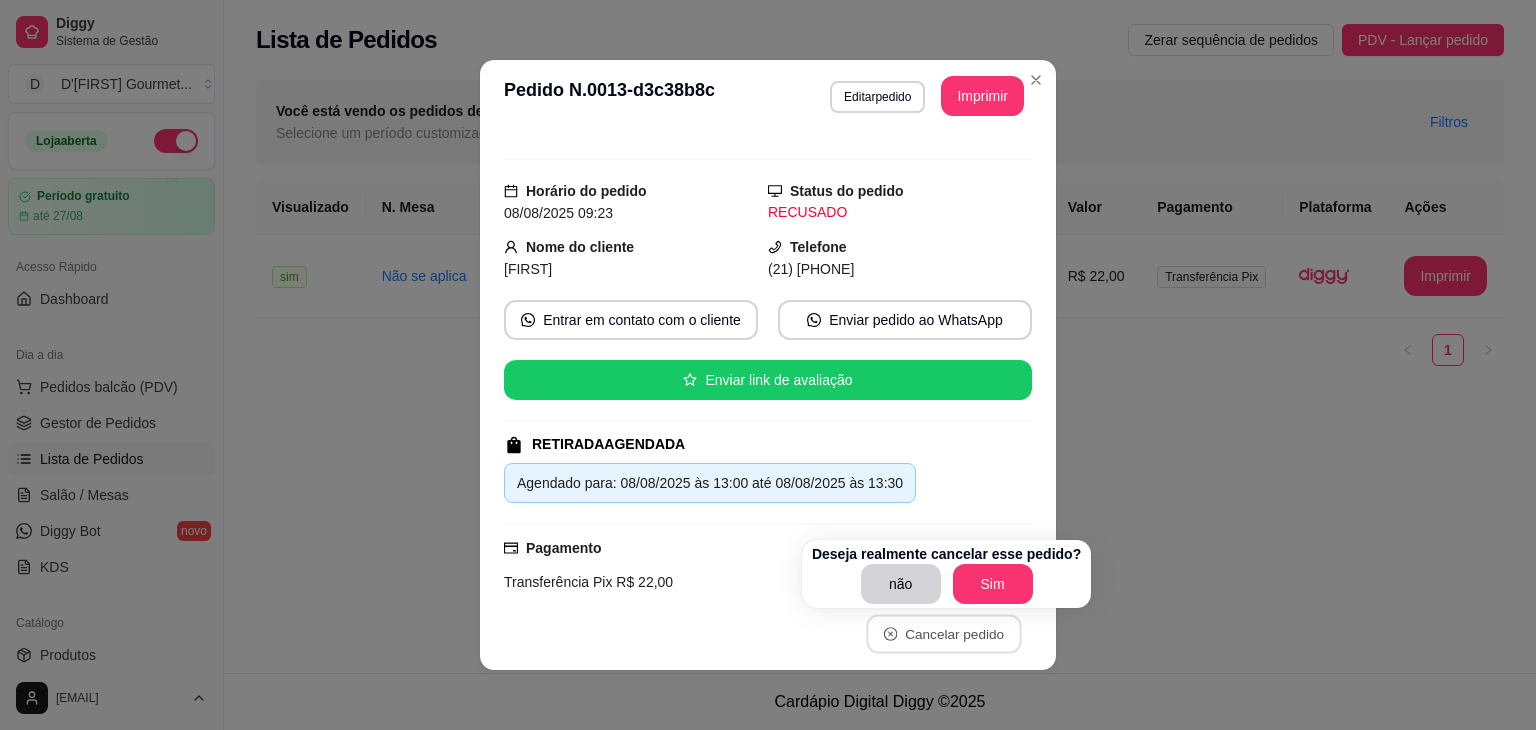 scroll, scrollTop: 0, scrollLeft: 0, axis: both 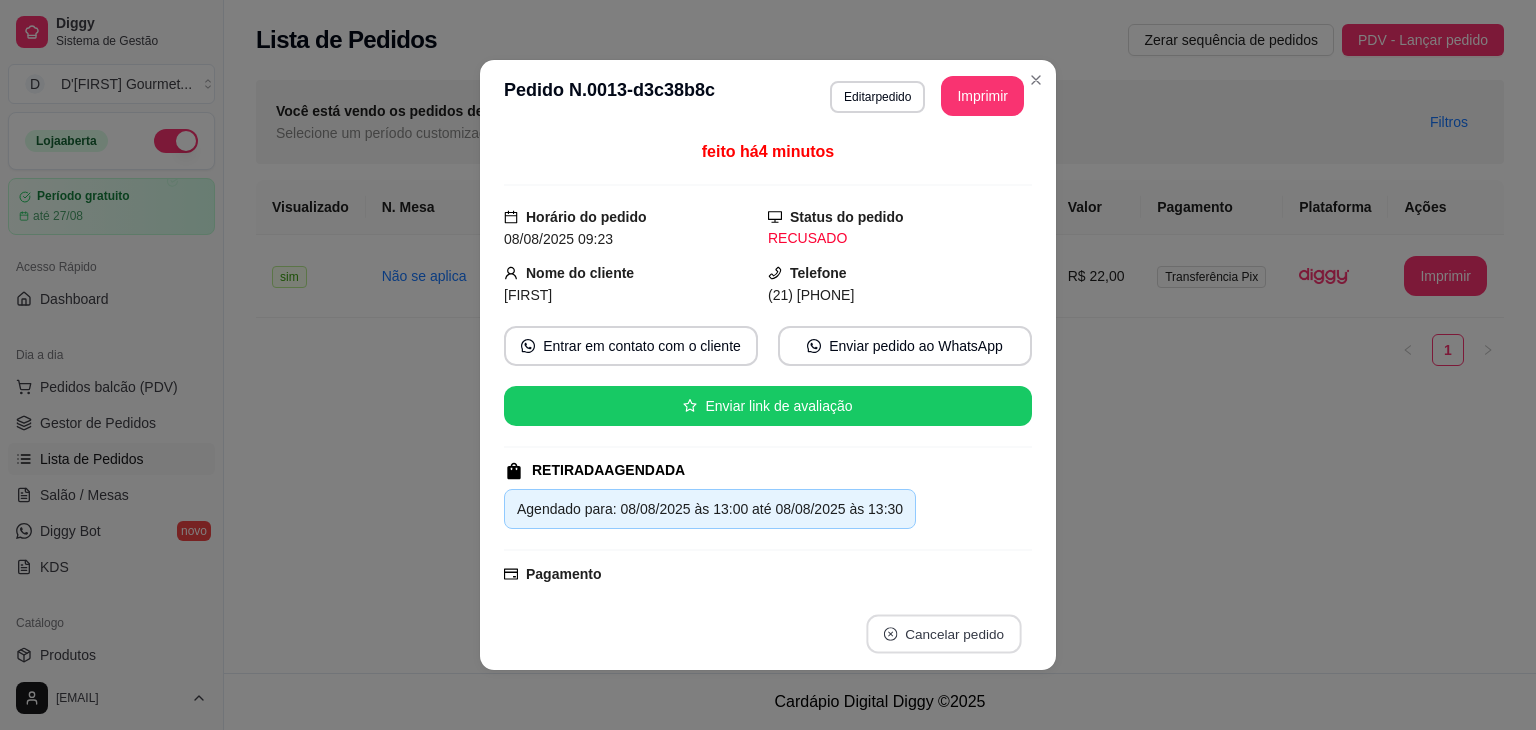 click on "Cancelar pedido" at bounding box center [943, 634] 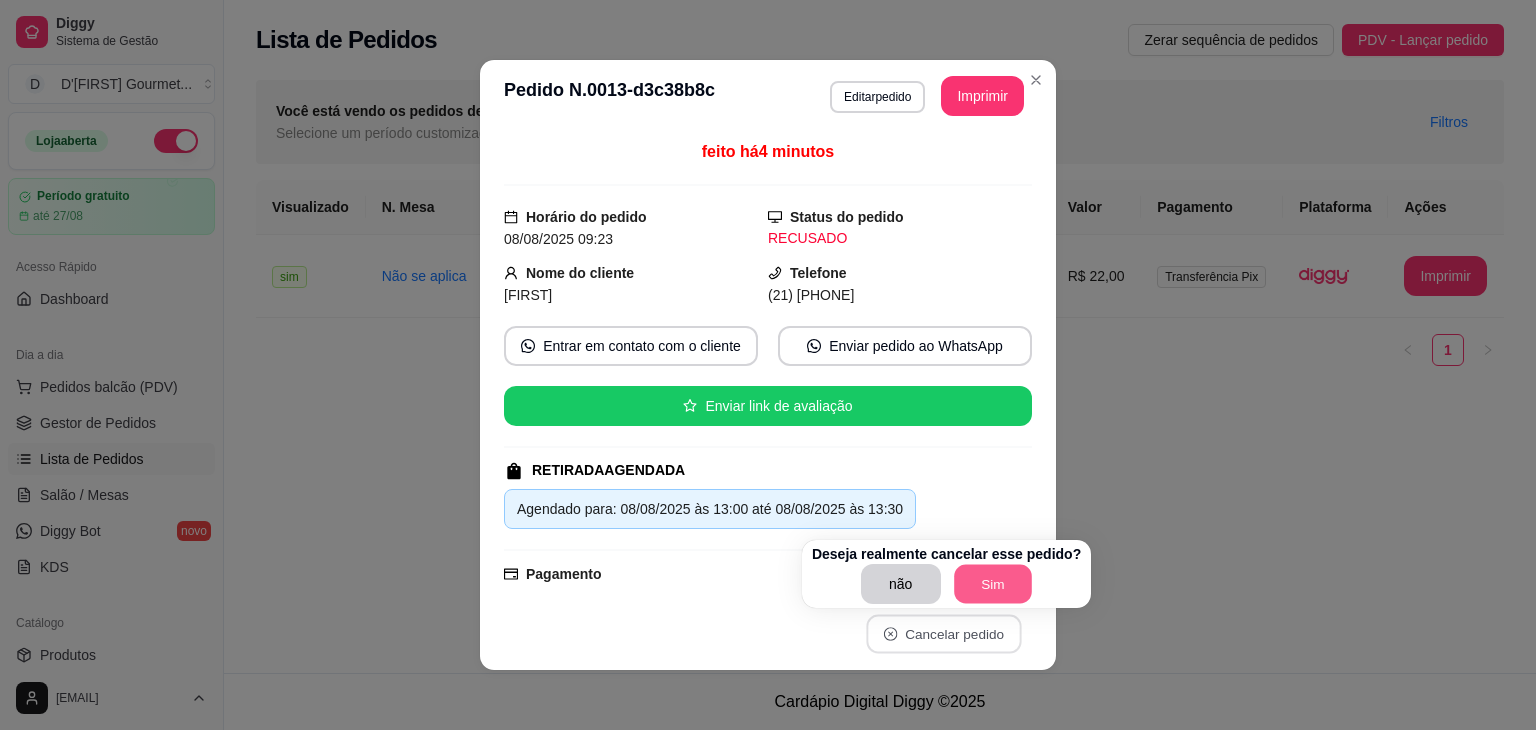 click on "Sim" at bounding box center [993, 584] 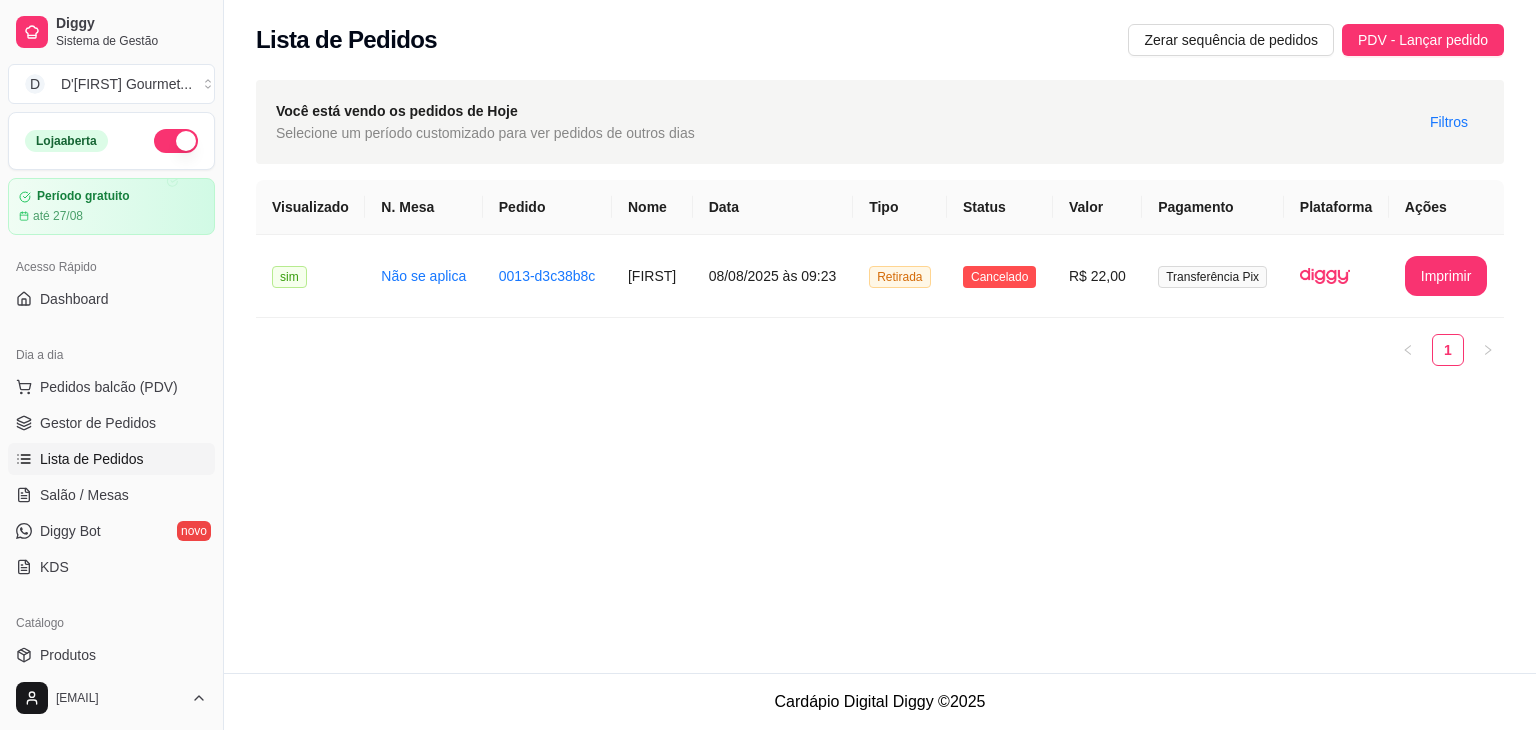 click on "**********" at bounding box center (880, 336) 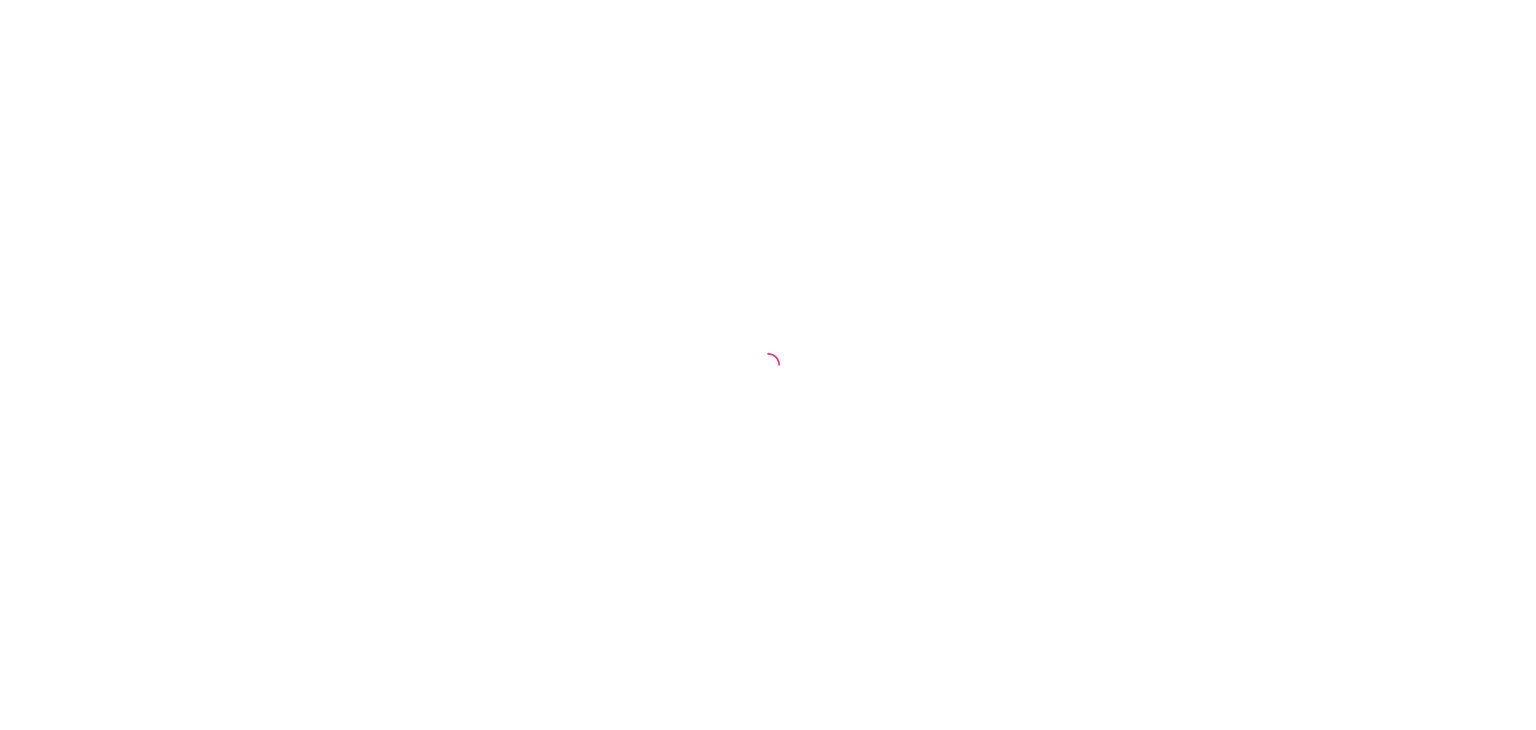 scroll, scrollTop: 0, scrollLeft: 0, axis: both 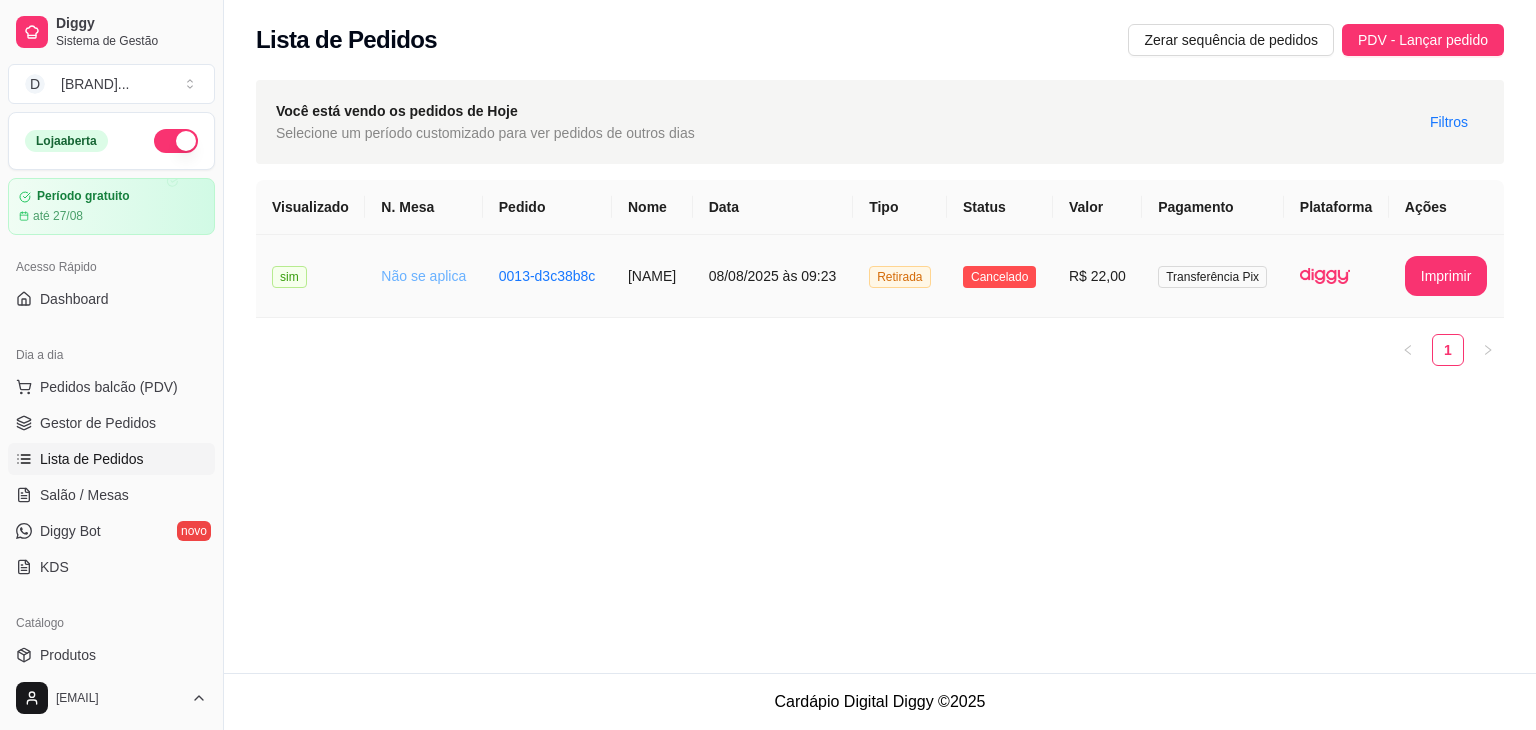 click on "Não se aplica" at bounding box center (423, 276) 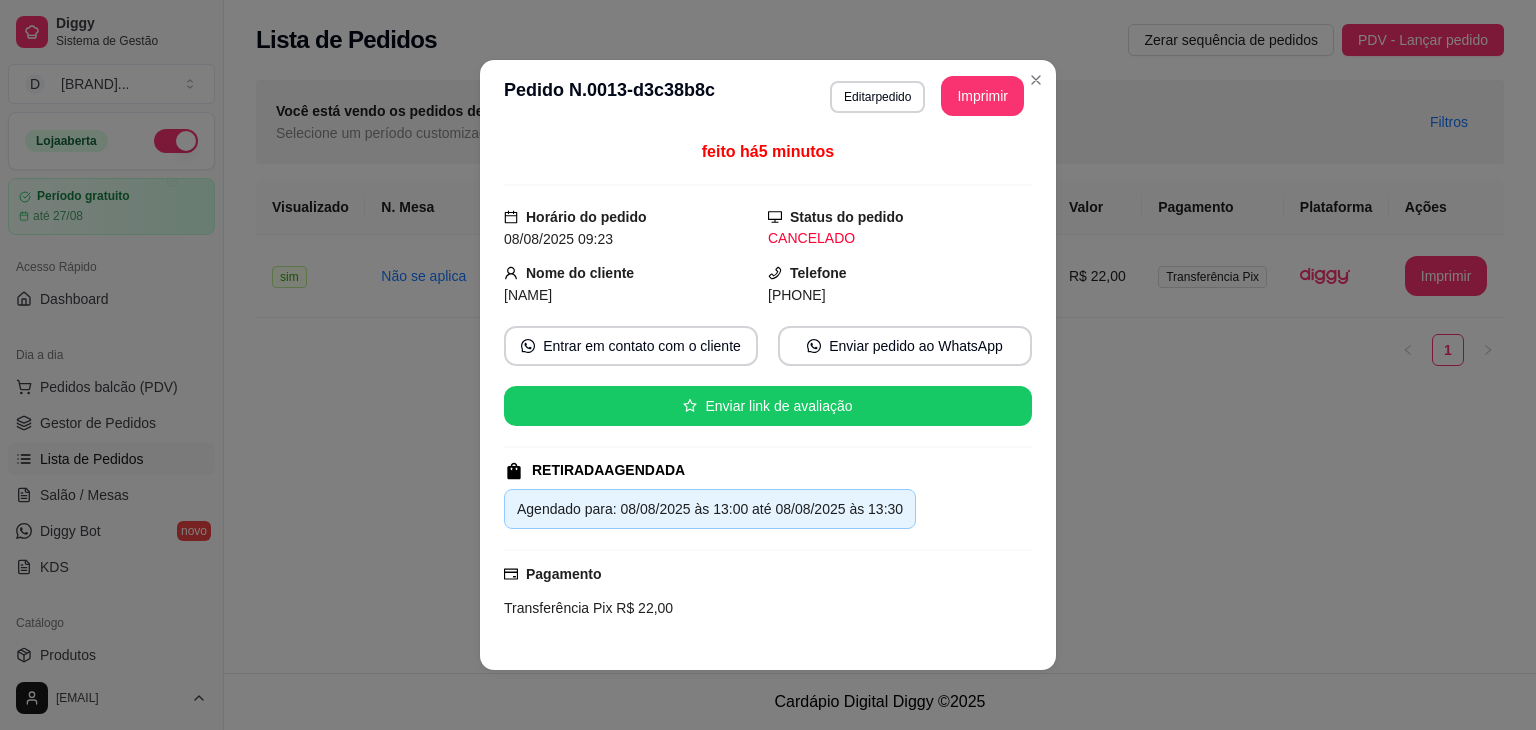scroll, scrollTop: 234, scrollLeft: 0, axis: vertical 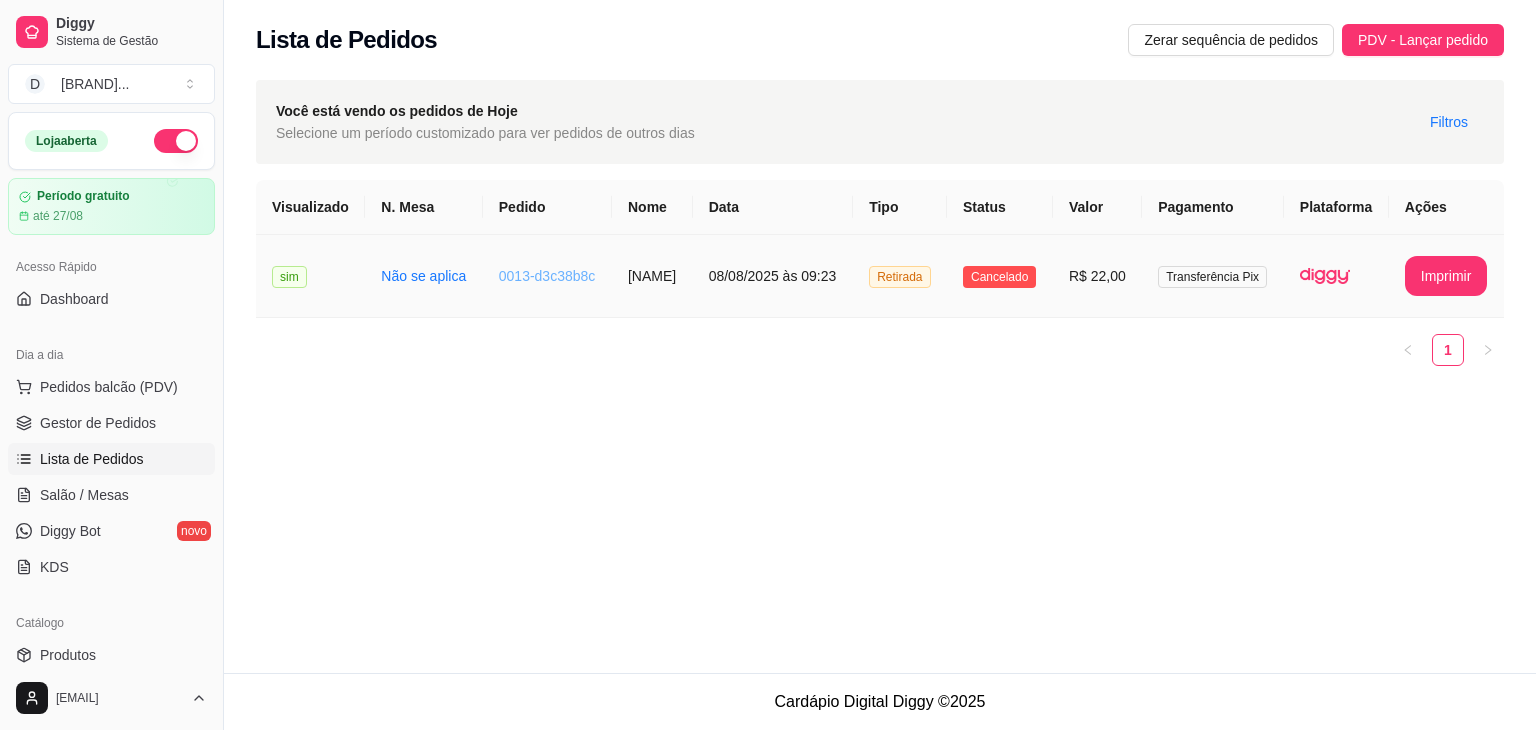 click on "0013-d3c38b8c" at bounding box center (547, 276) 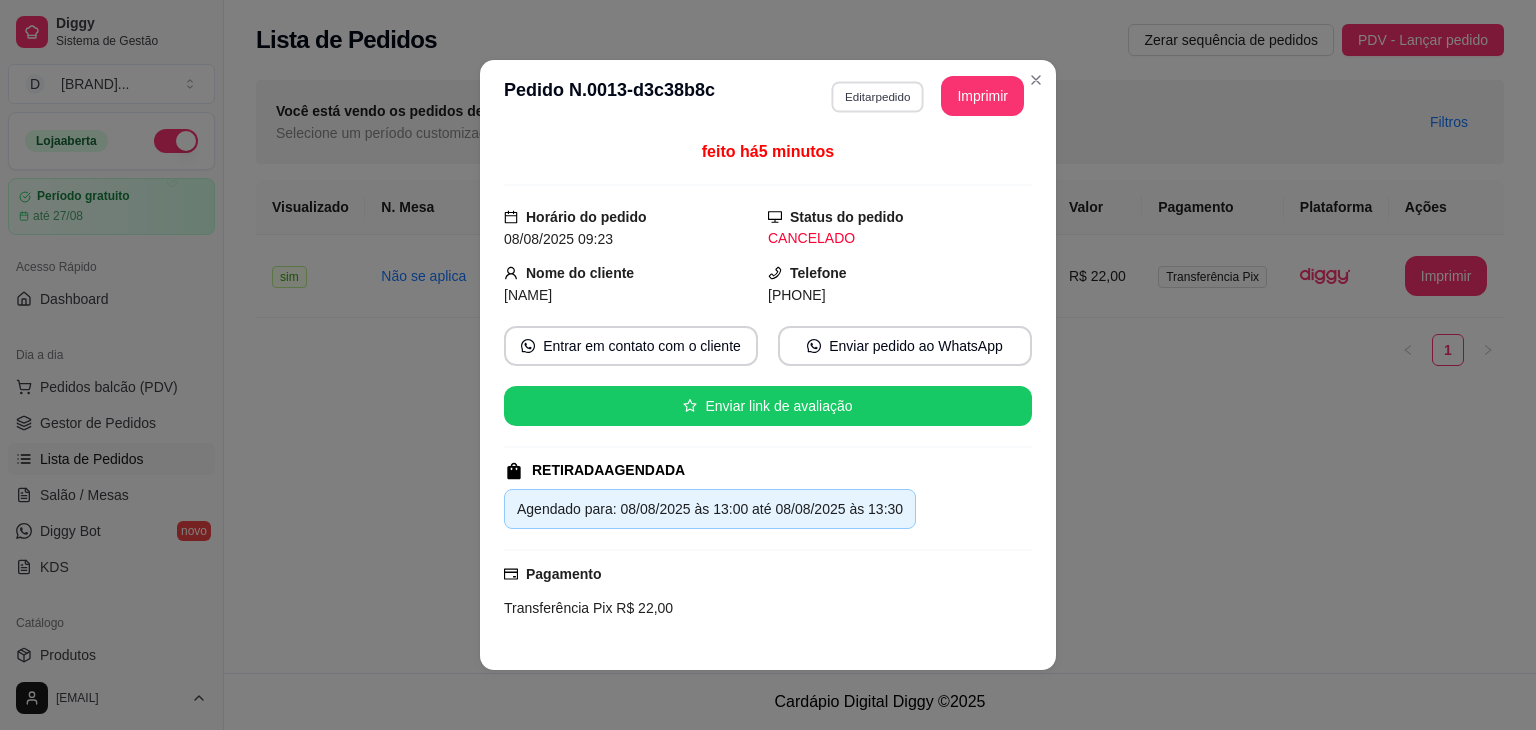 click on "Editar  pedido" at bounding box center [877, 96] 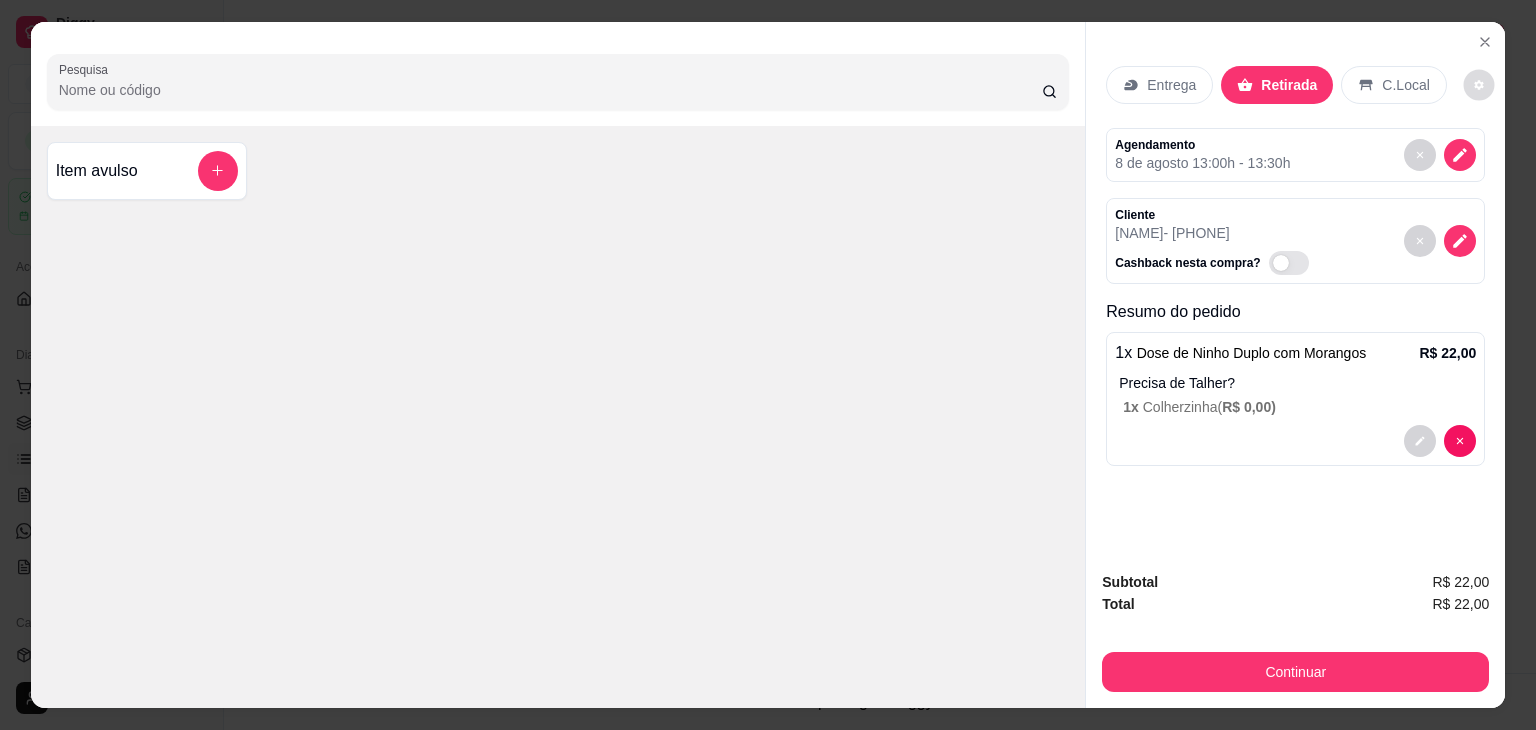 click 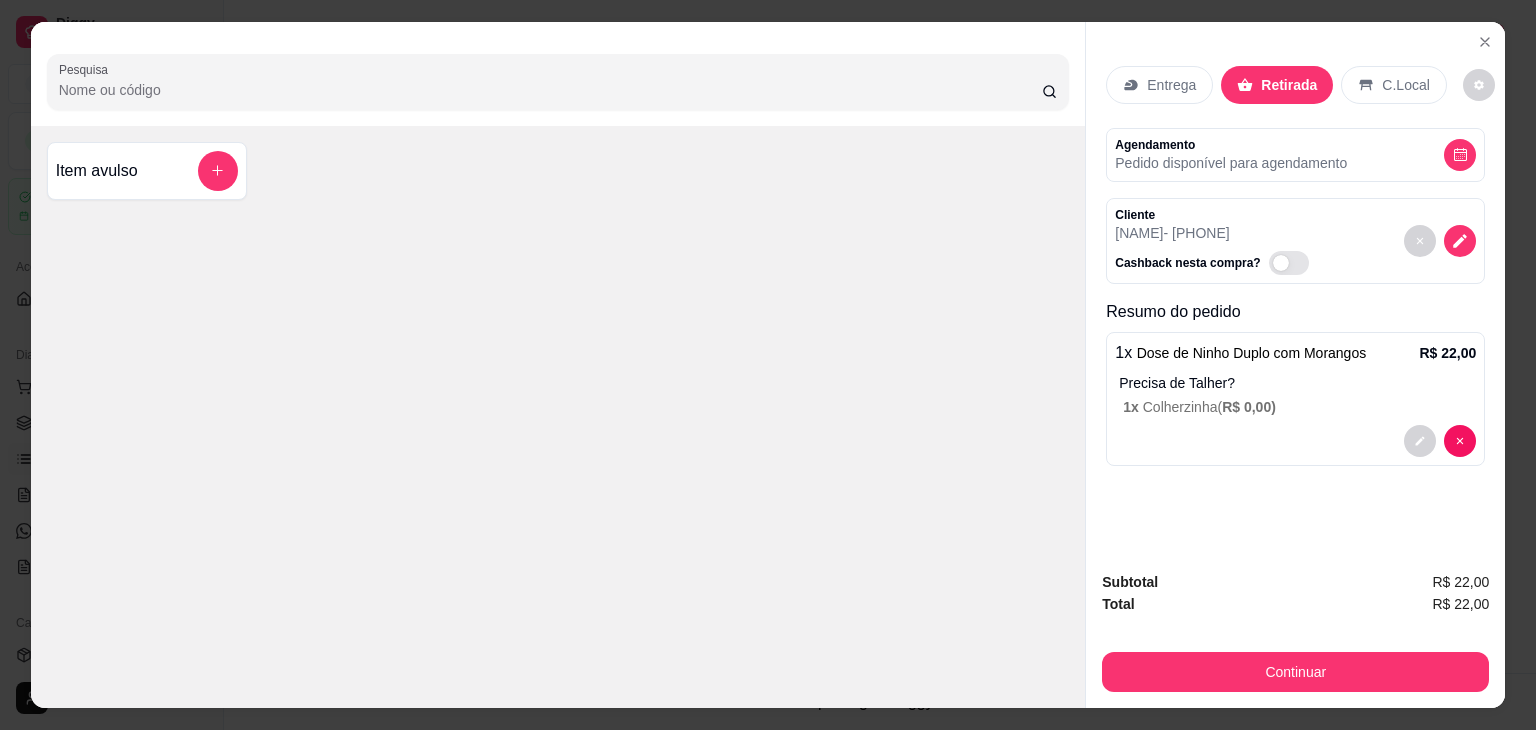 click on "Agendamento Pedido disponível para agendamento" at bounding box center [1295, 155] 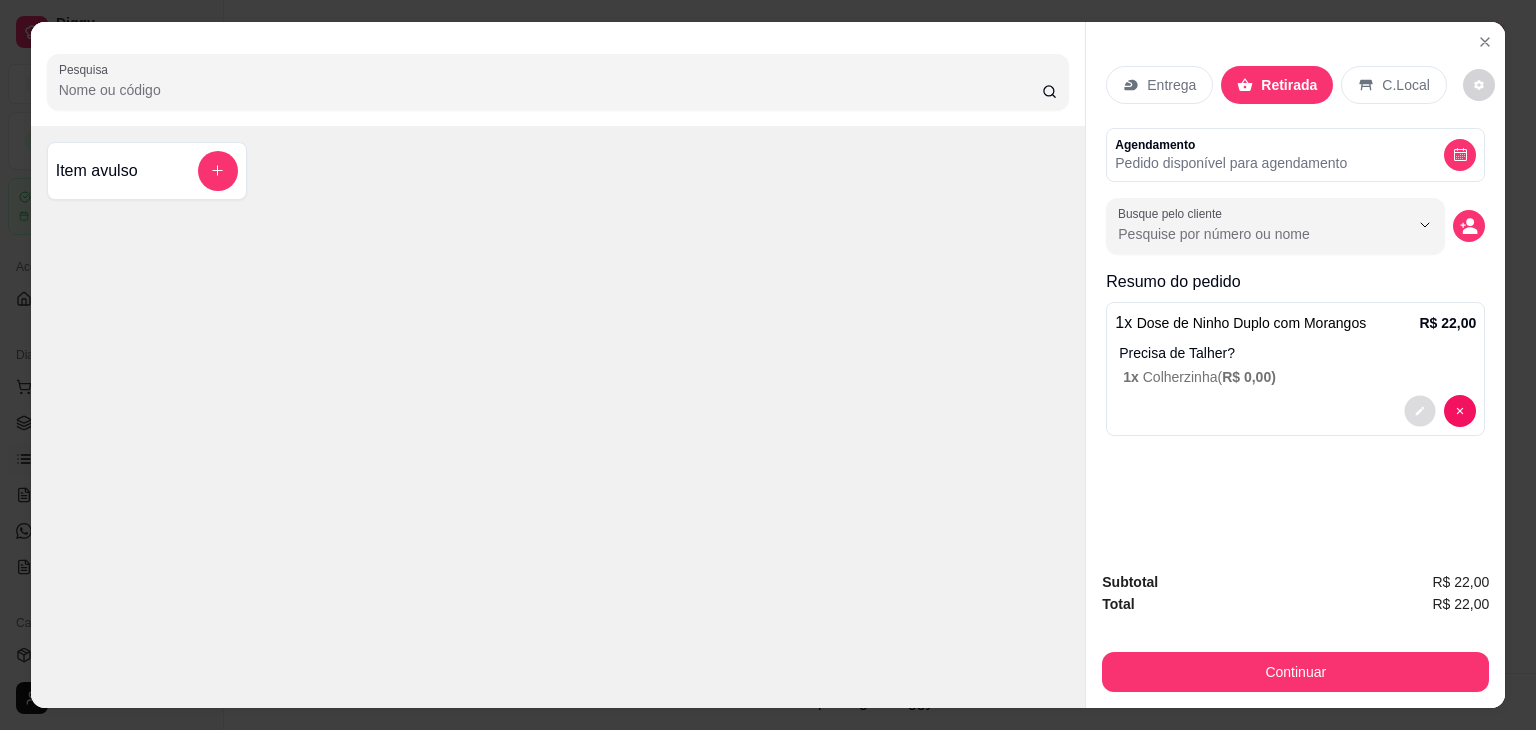 click at bounding box center (1420, 410) 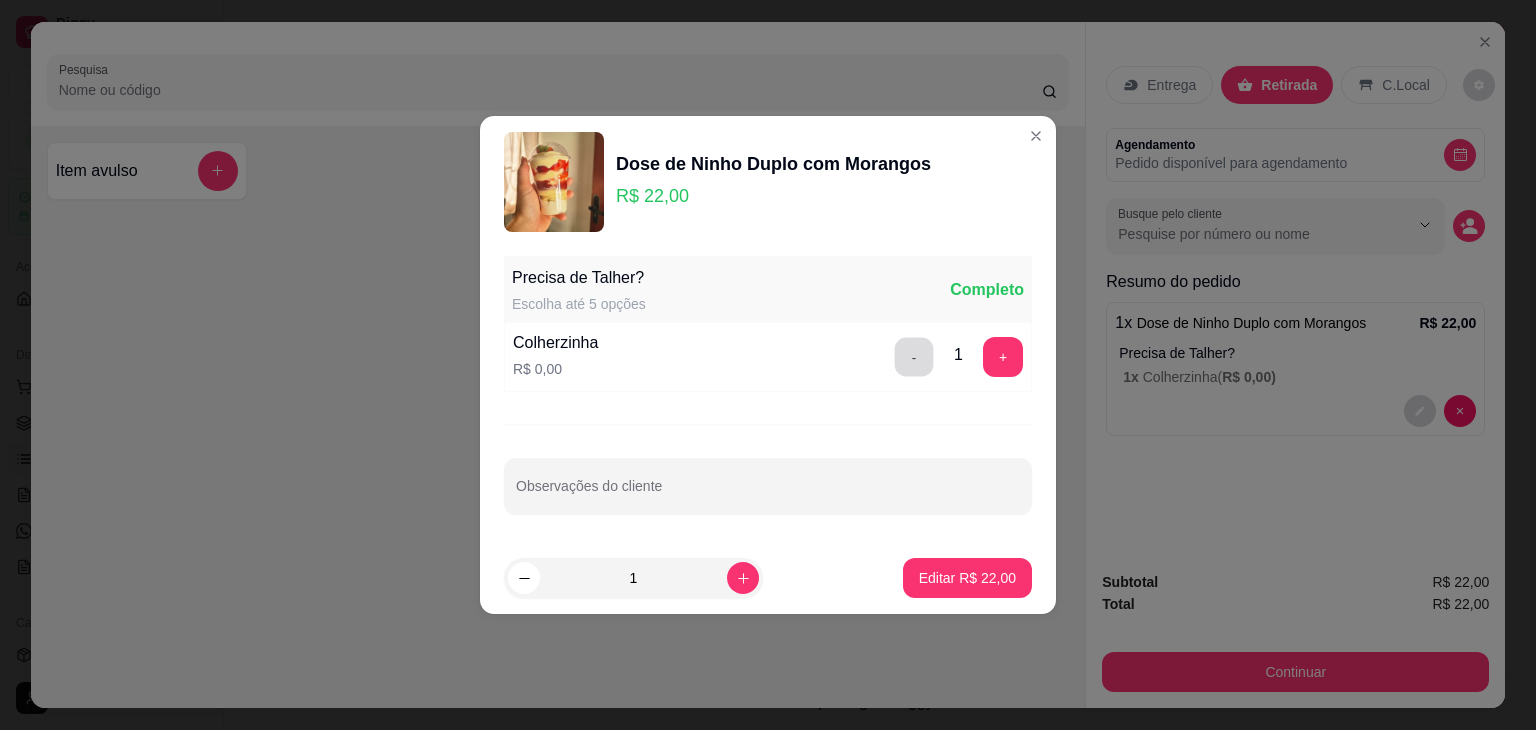 click on "-" at bounding box center (914, 357) 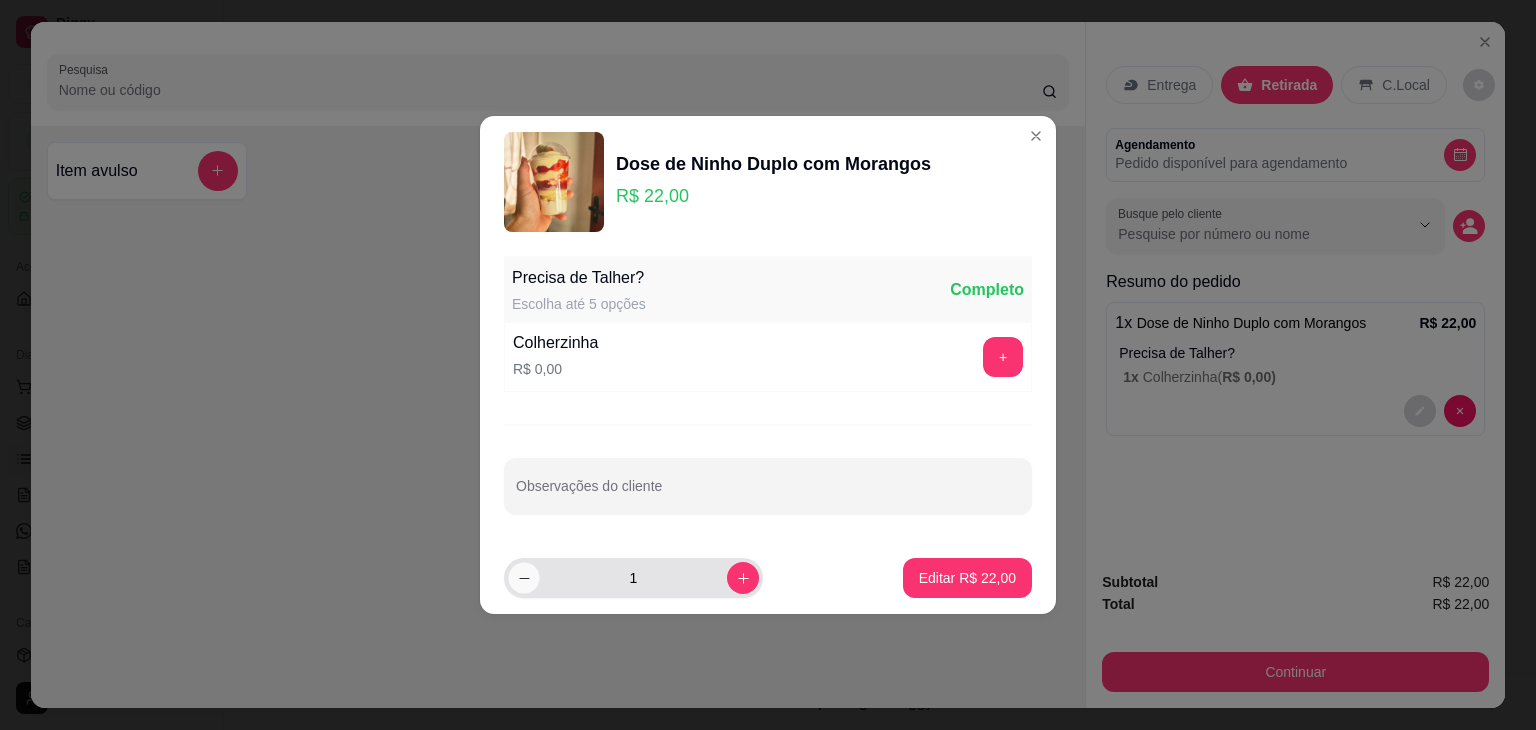 click at bounding box center (523, 577) 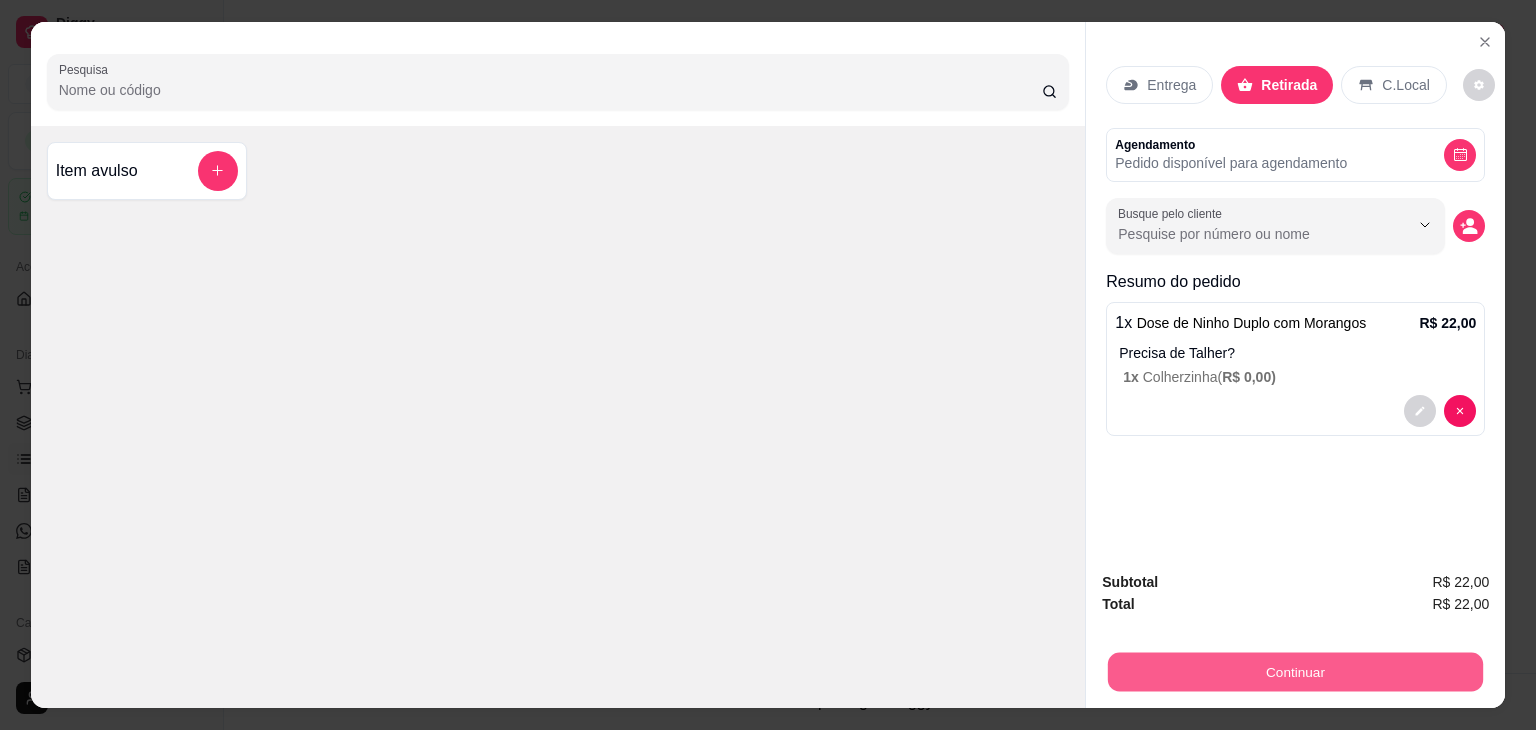 click on "Continuar" at bounding box center (1295, 672) 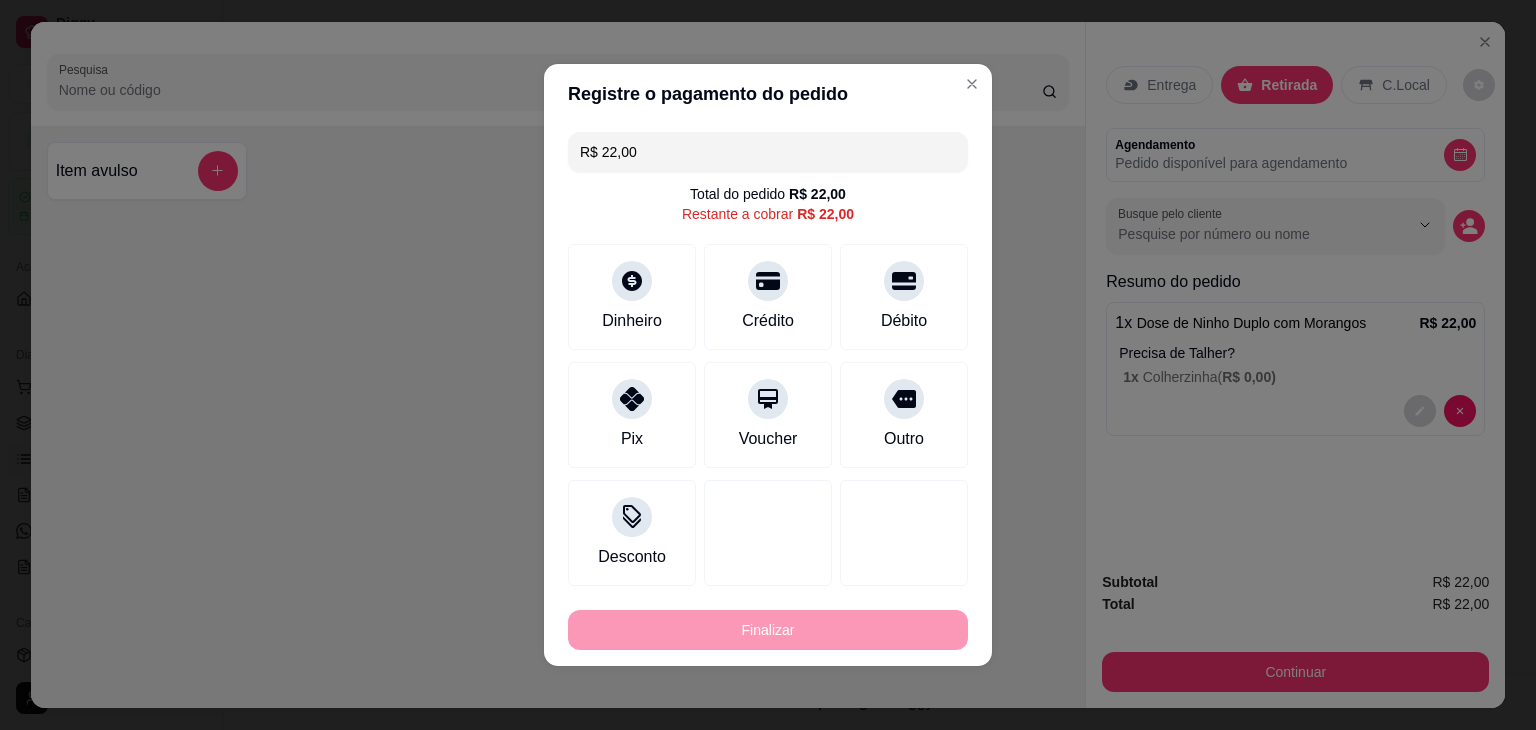 click on "Registre o pagamento do pedido" at bounding box center (768, 94) 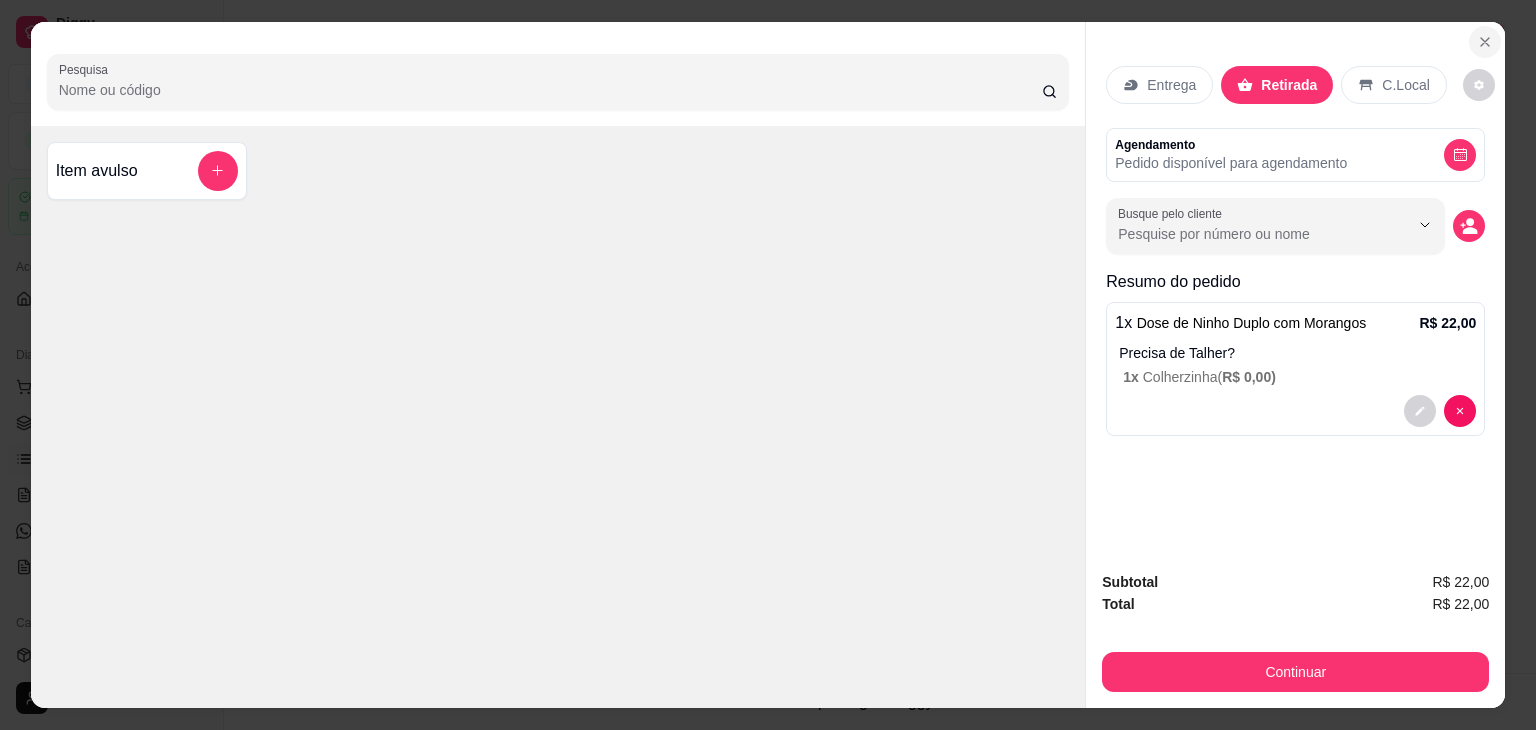 click at bounding box center (1485, 42) 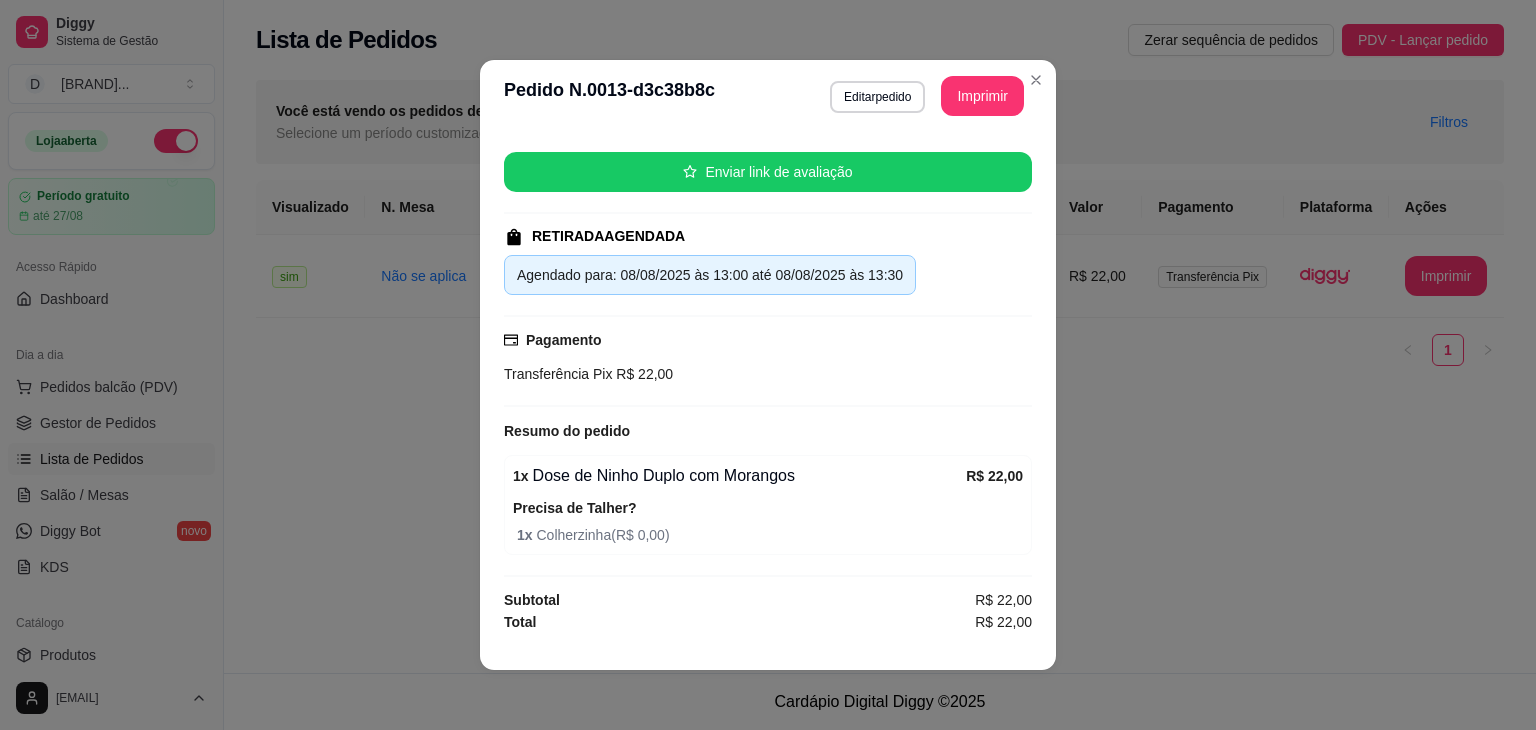 scroll, scrollTop: 0, scrollLeft: 0, axis: both 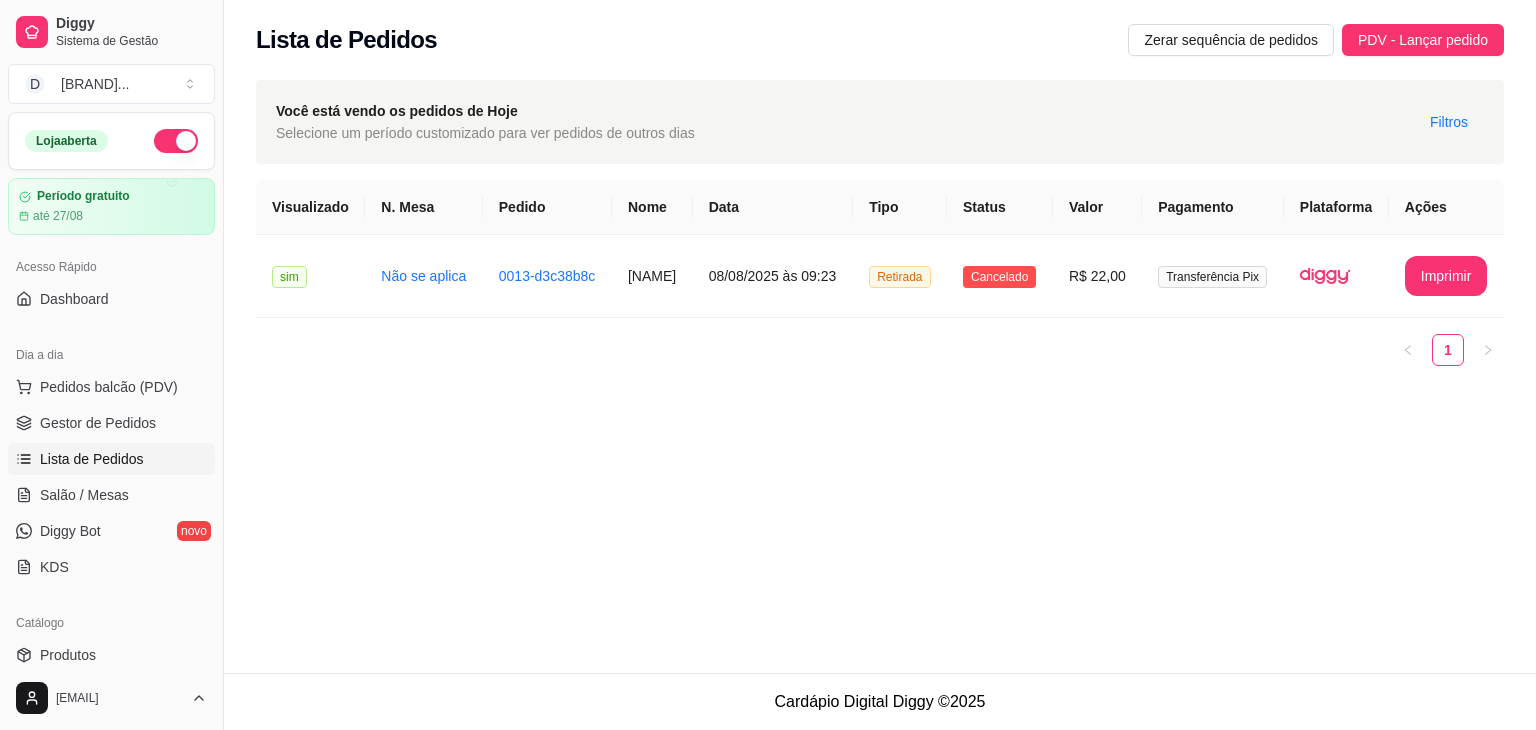 click on "**********" at bounding box center (880, 336) 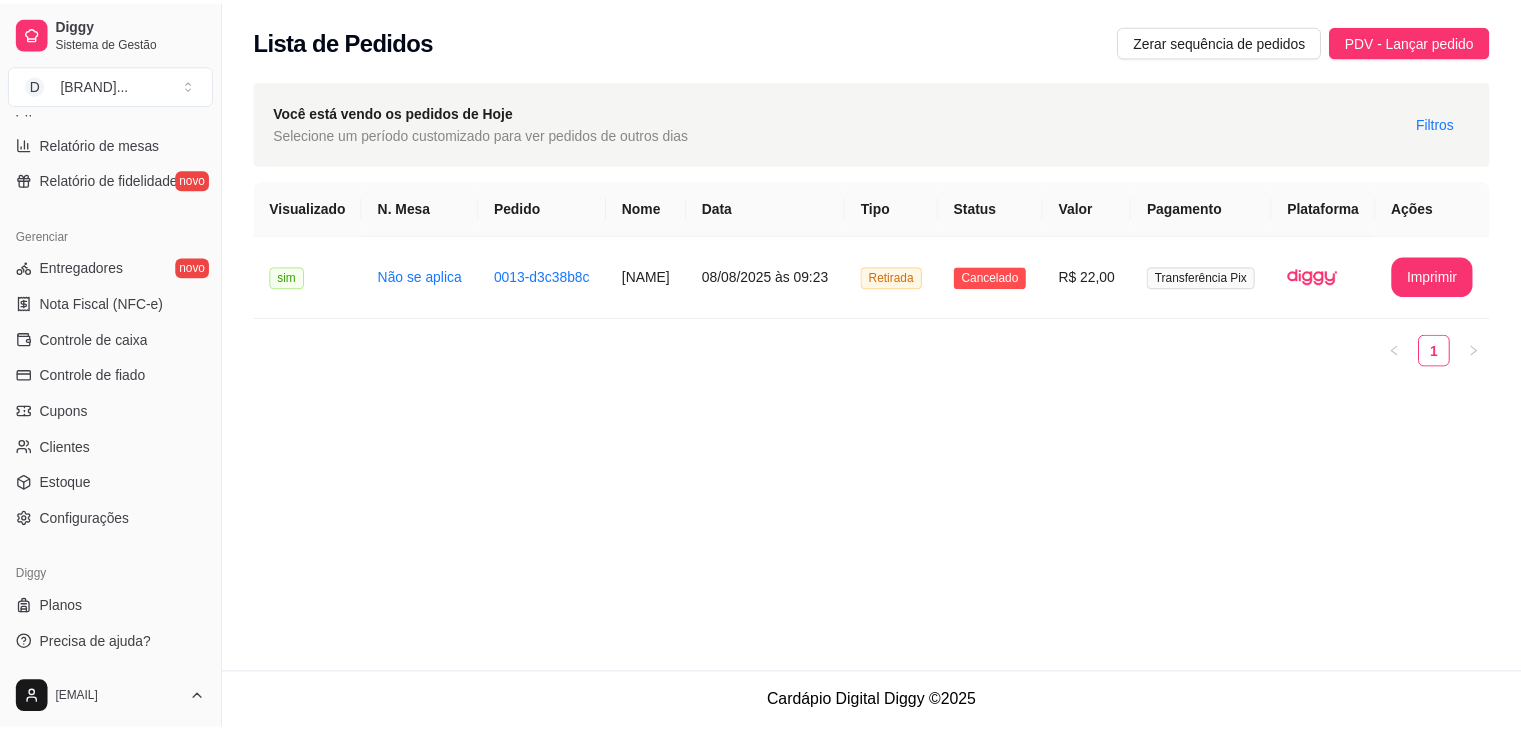 scroll, scrollTop: 0, scrollLeft: 0, axis: both 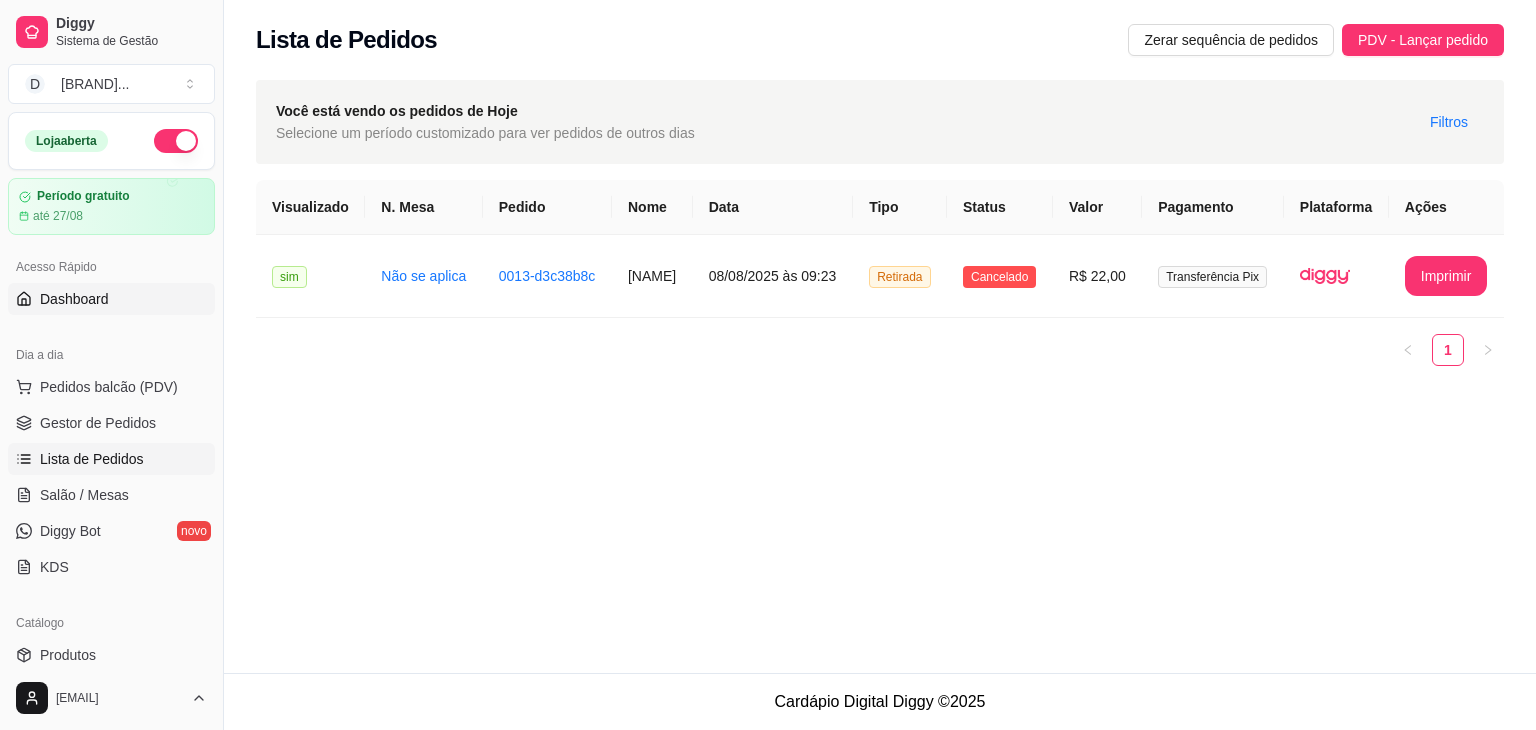click on "Dashboard" at bounding box center (74, 299) 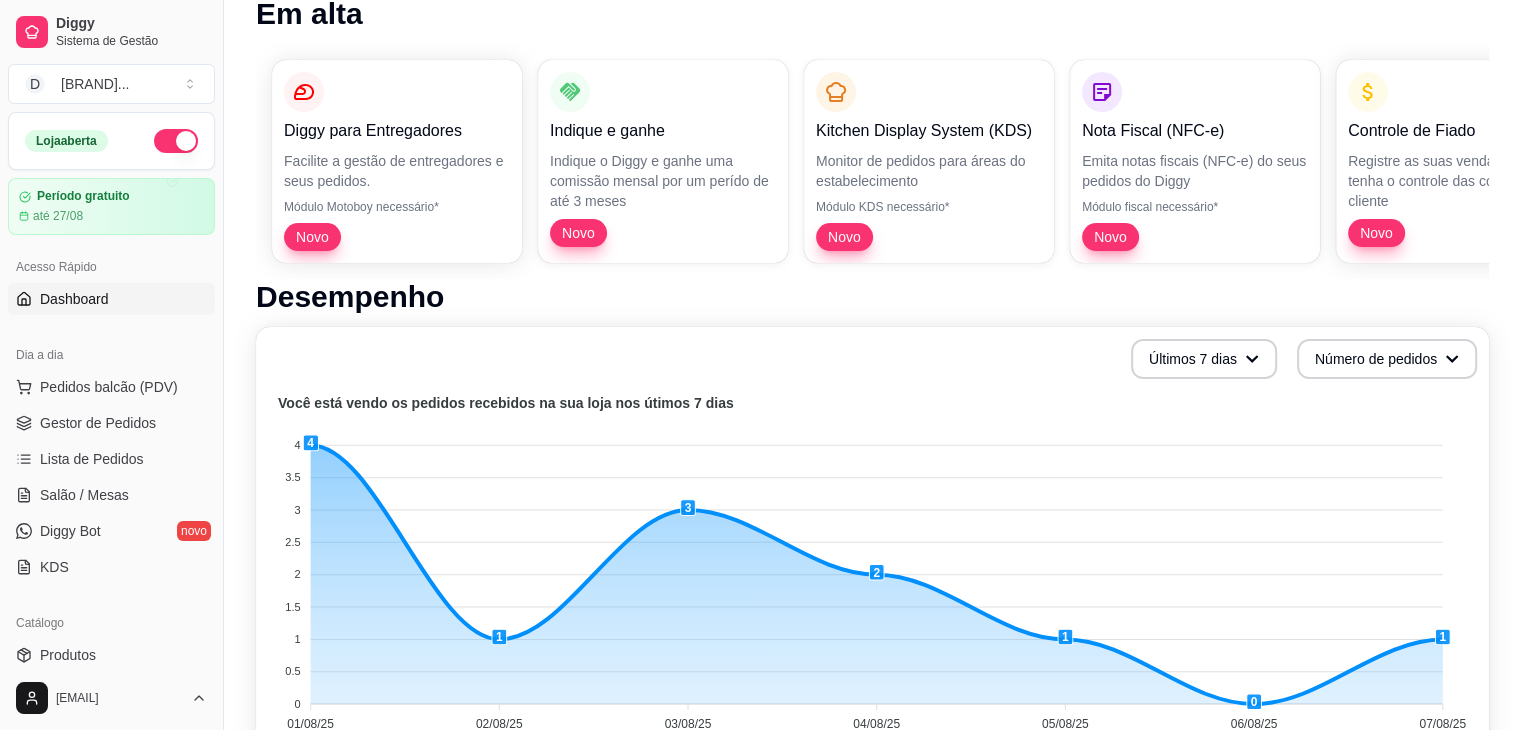 scroll, scrollTop: 180, scrollLeft: 0, axis: vertical 